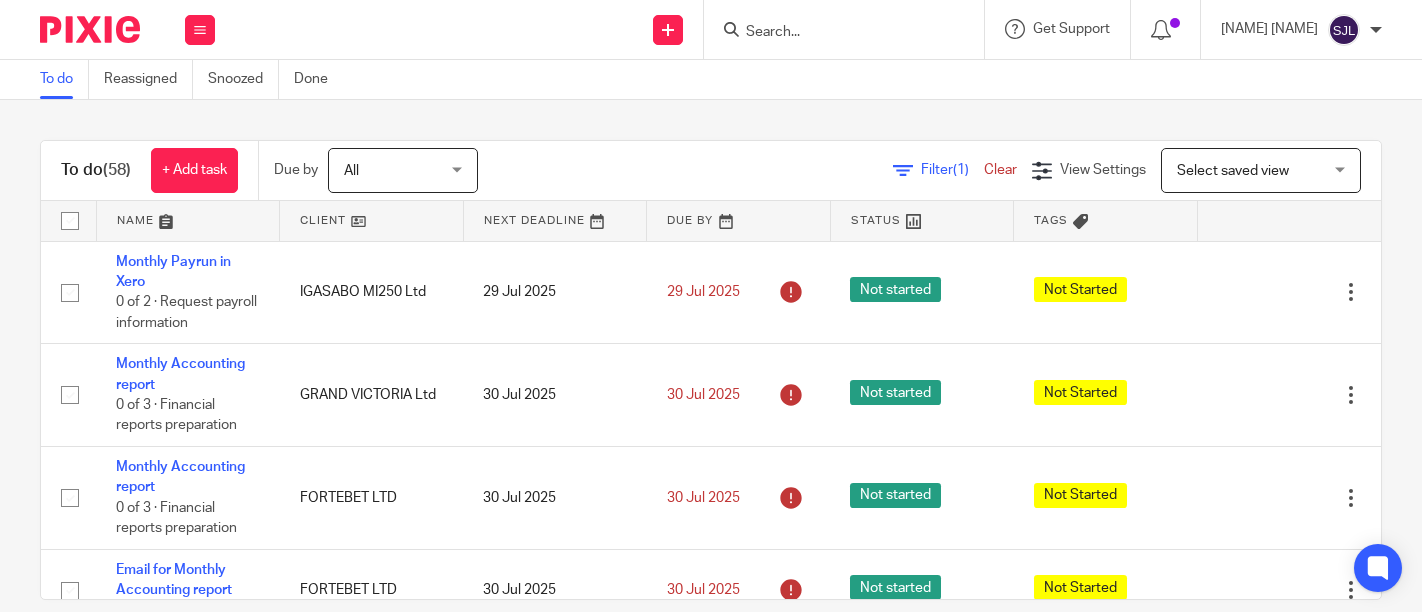 scroll, scrollTop: 0, scrollLeft: 0, axis: both 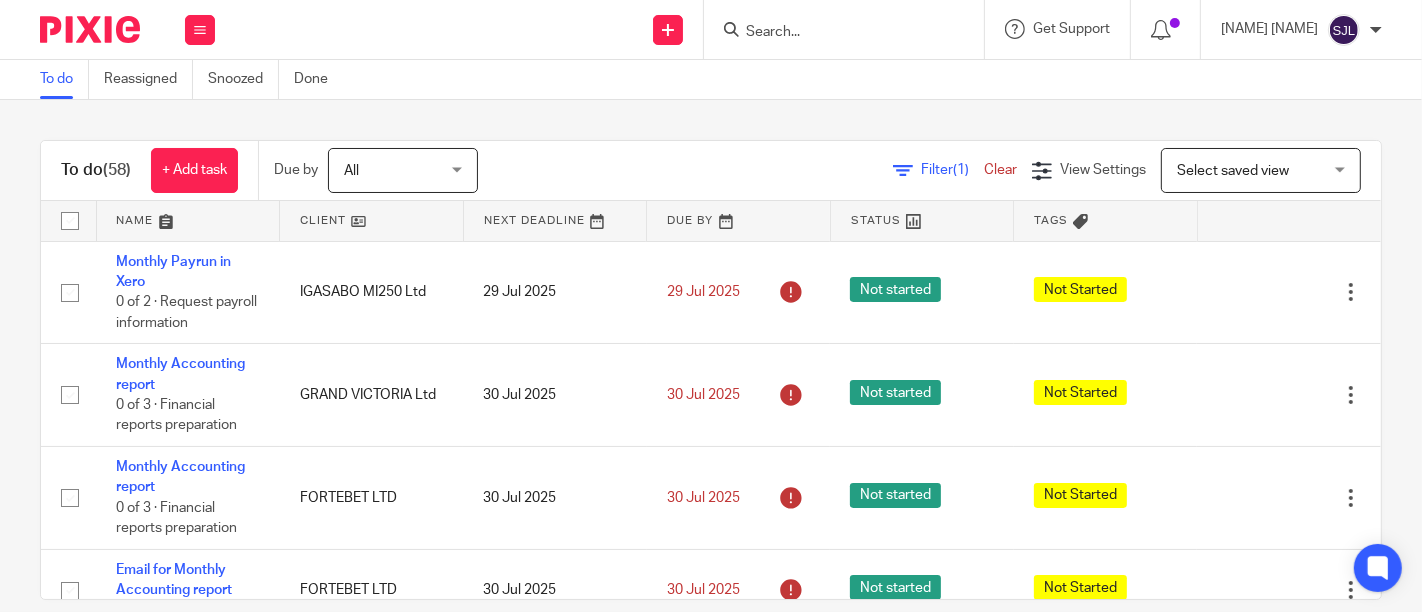 click on "All" at bounding box center (397, 170) 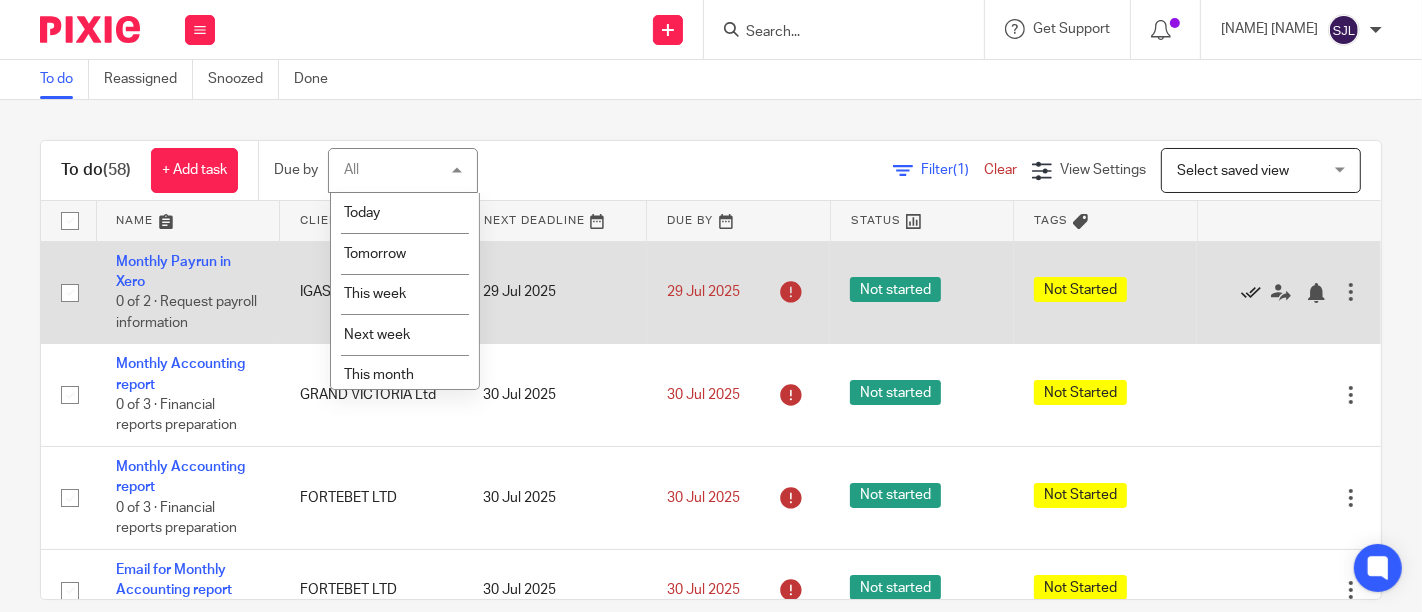click at bounding box center [1251, 293] 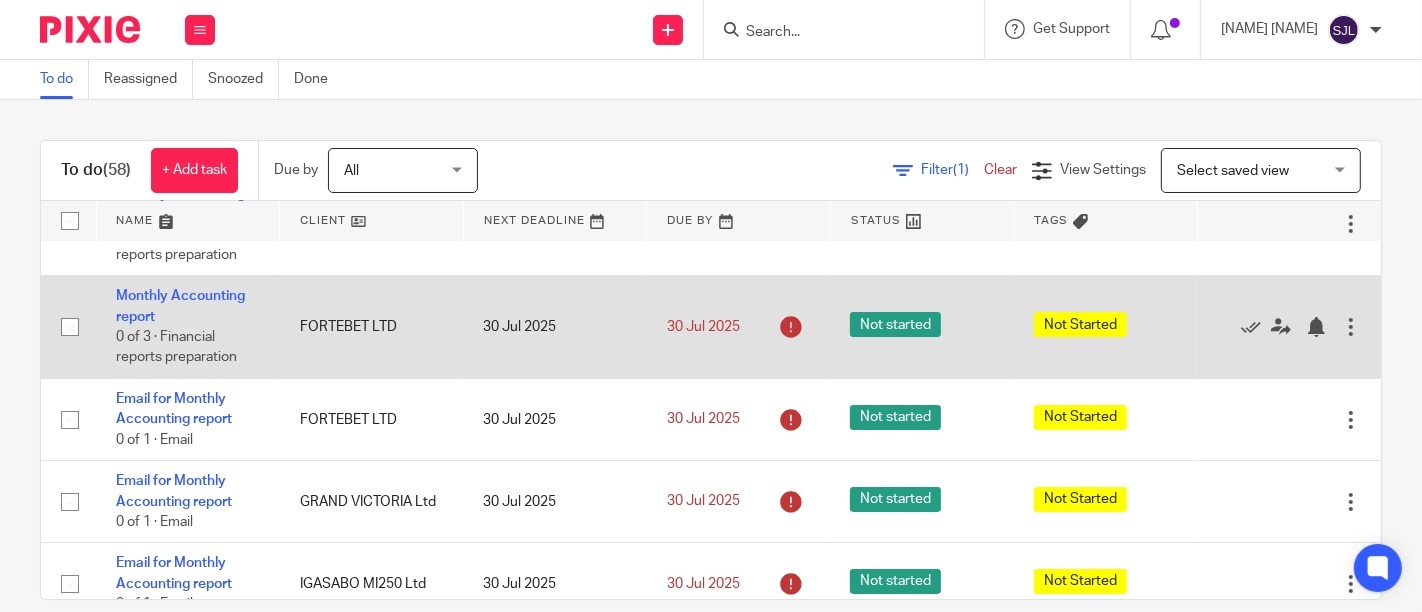 scroll, scrollTop: 0, scrollLeft: 0, axis: both 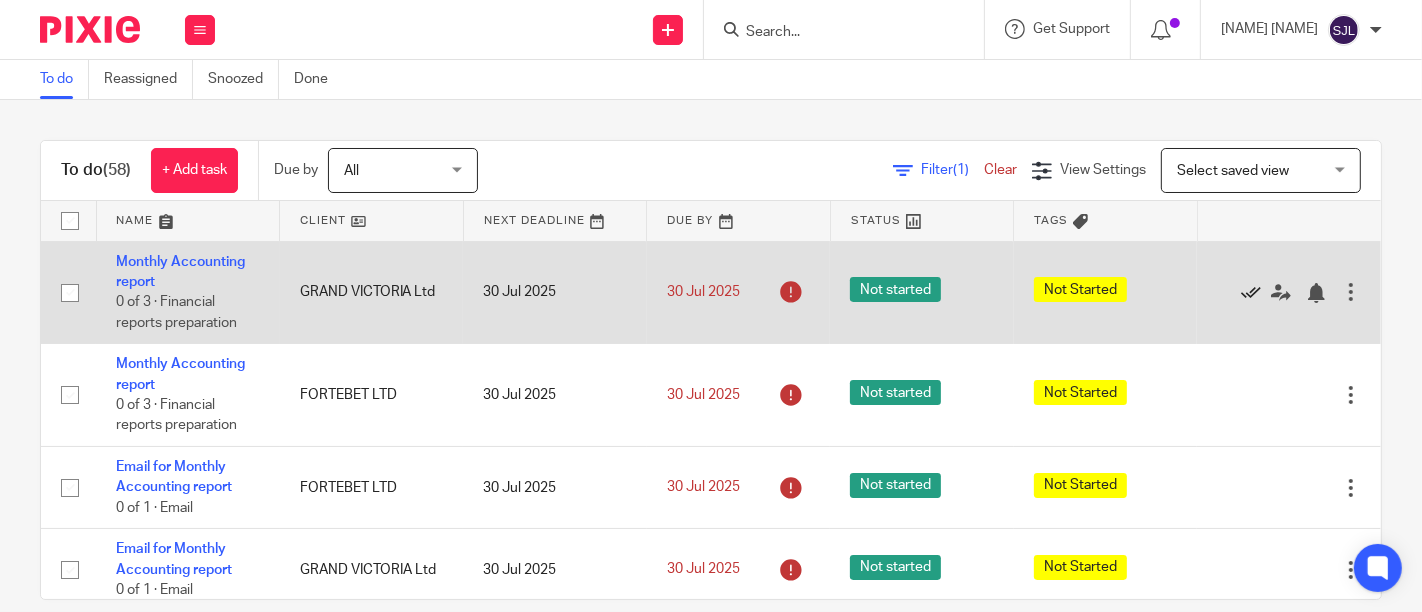 click at bounding box center [1251, 293] 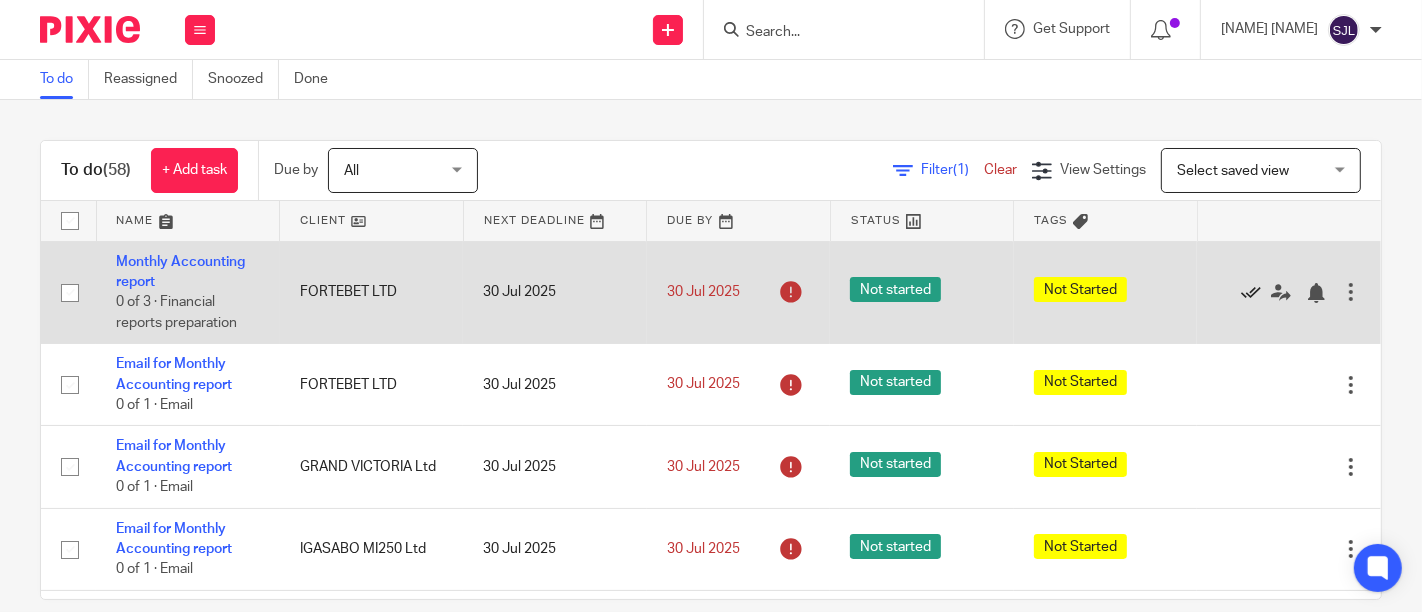 click at bounding box center (1251, 293) 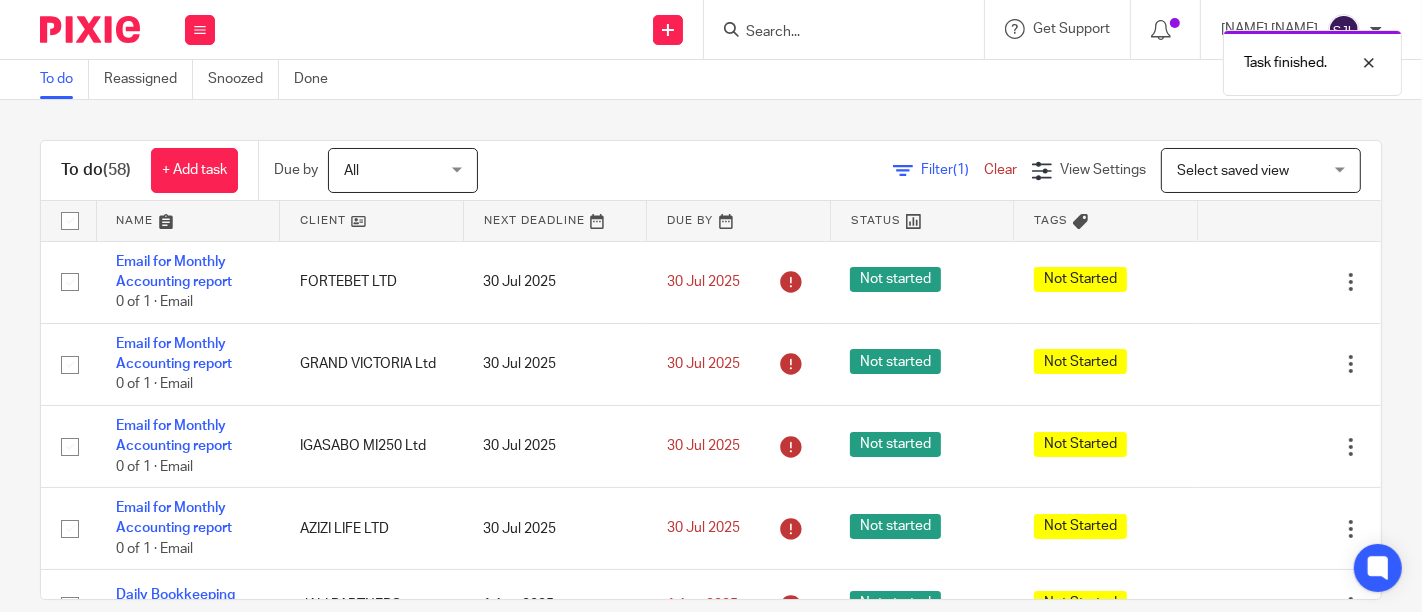 click at bounding box center (1251, 282) 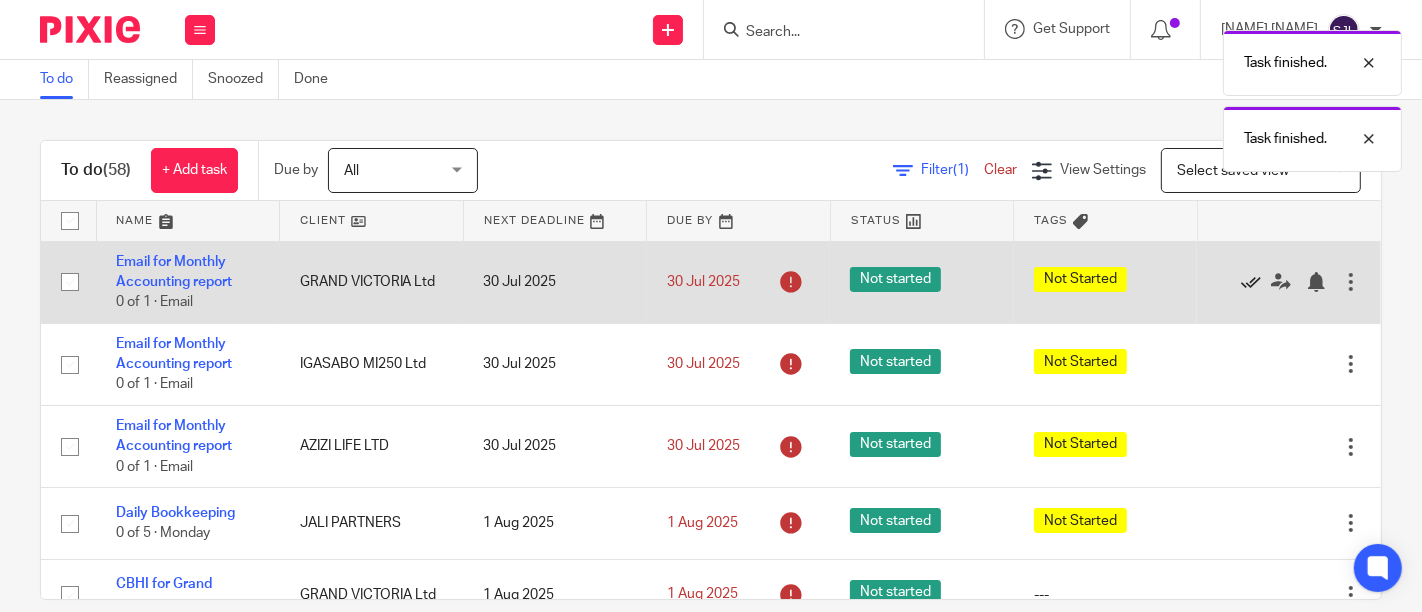 click at bounding box center (1251, 282) 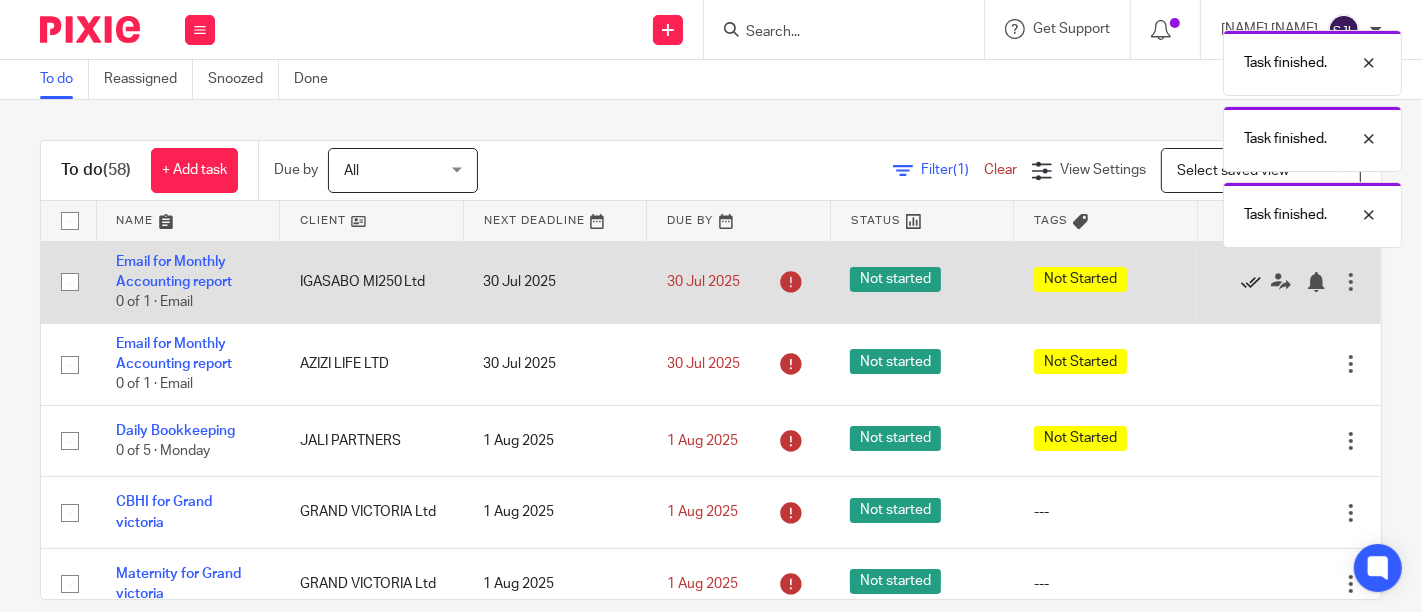 click at bounding box center (1251, 282) 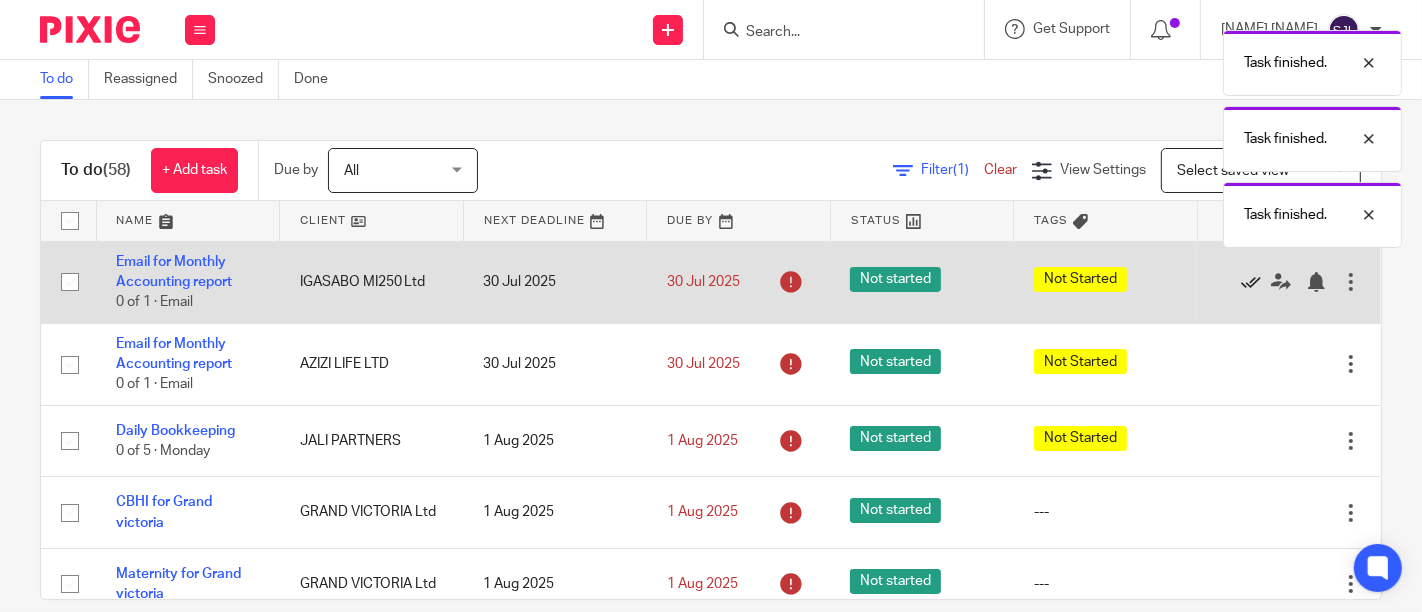 click on "Task finished. Task finished. Task finished." at bounding box center (1056, 134) 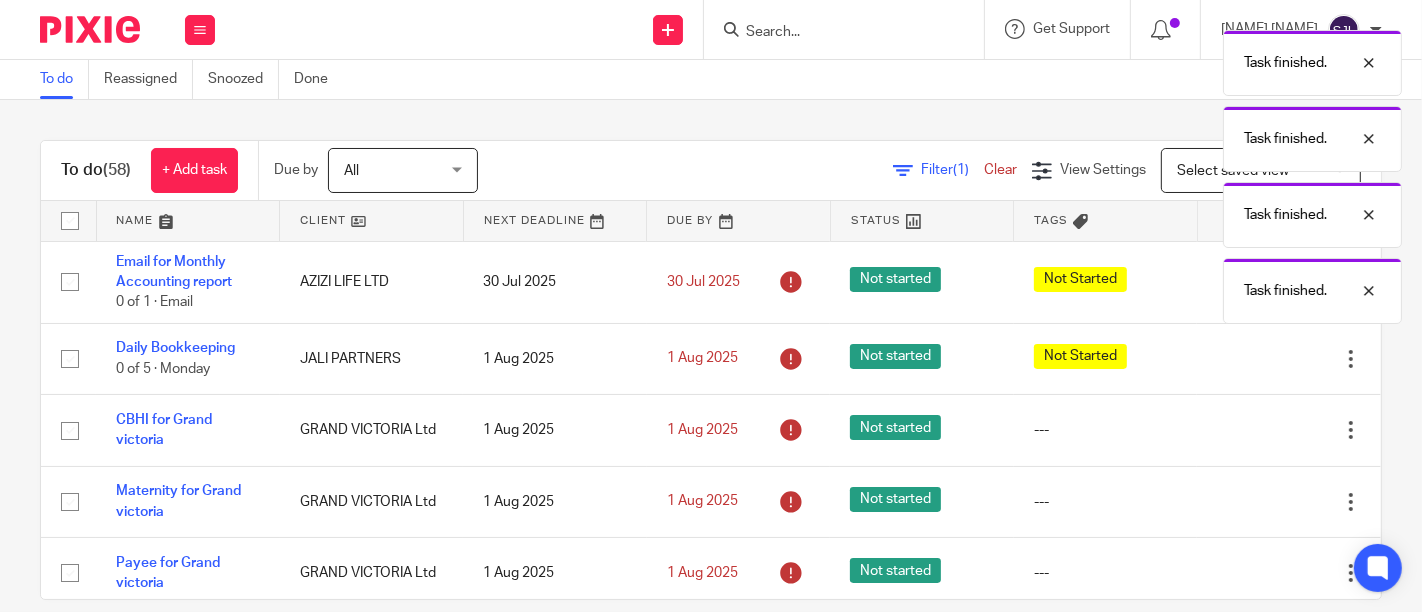 click on "Task finished. Task finished. Task finished. Task finished." at bounding box center (1056, 172) 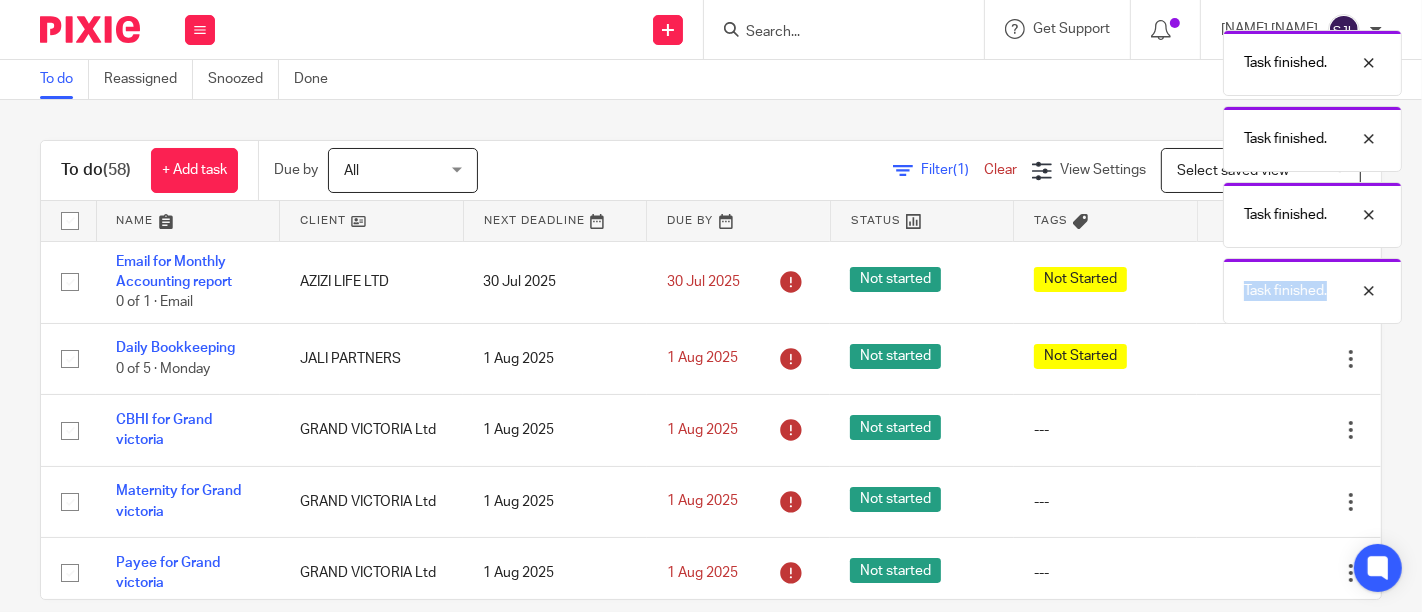 click on "Task finished. Task finished. Task finished. Task finished." at bounding box center (1056, 172) 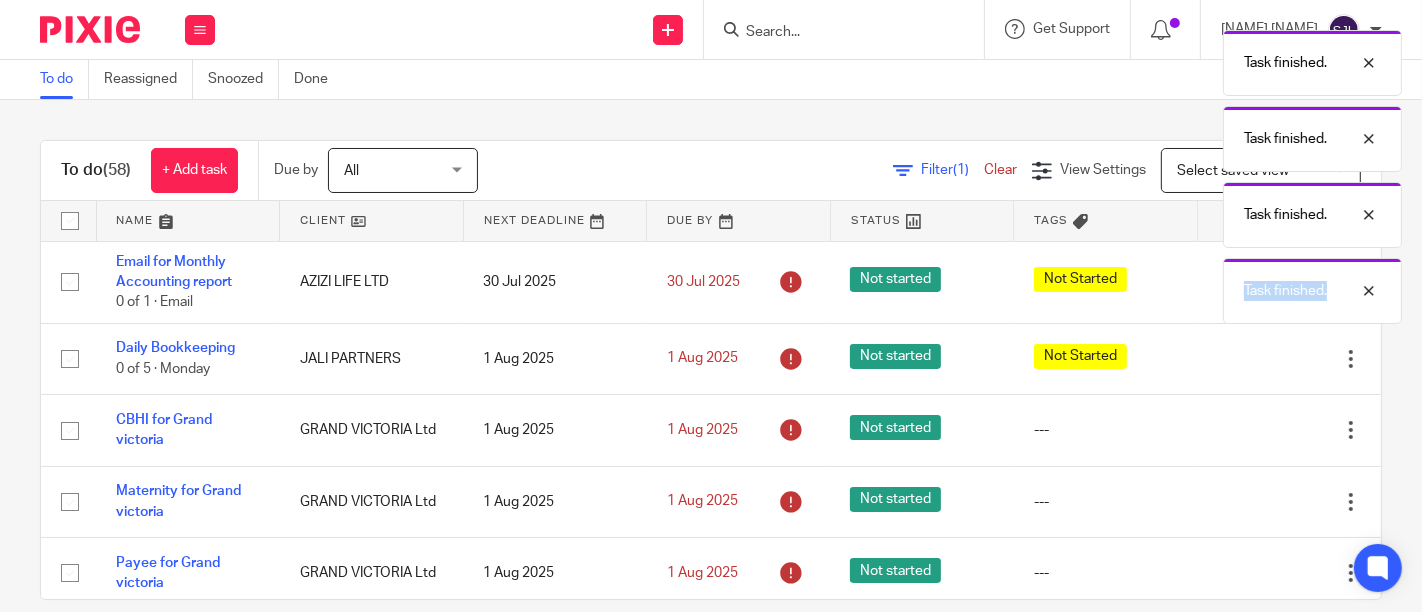 drag, startPoint x: 1192, startPoint y: 280, endPoint x: 1194, endPoint y: 298, distance: 18.110771 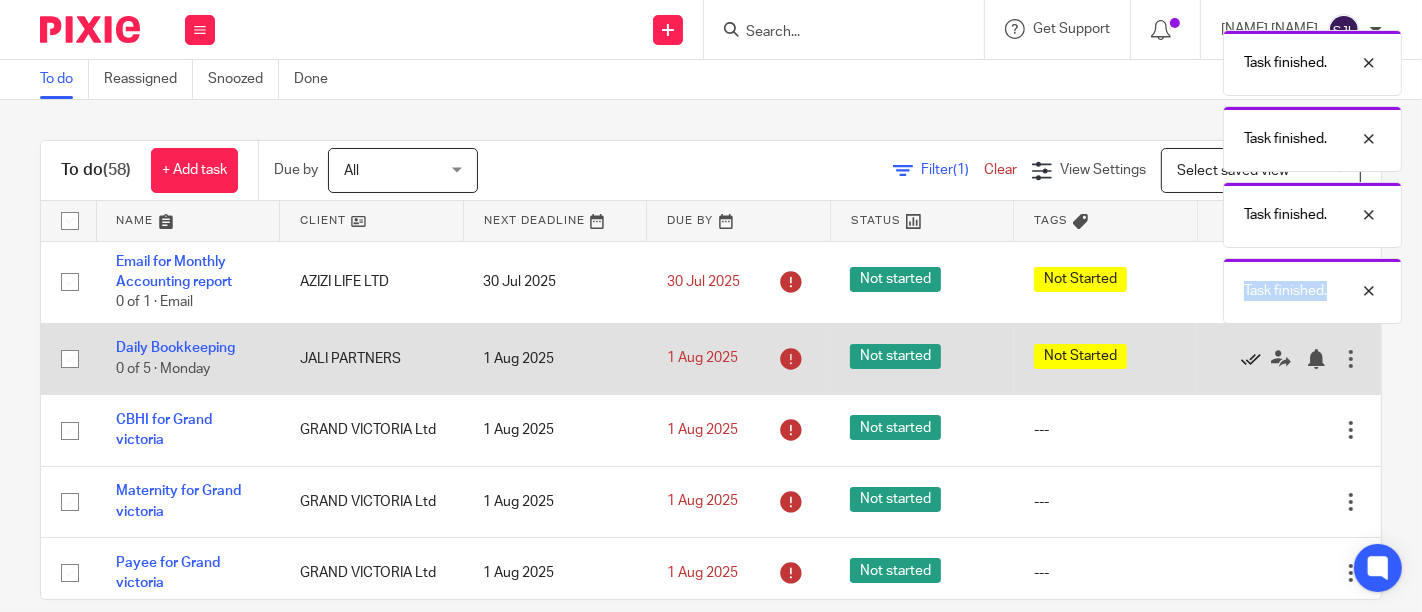click at bounding box center [1251, 359] 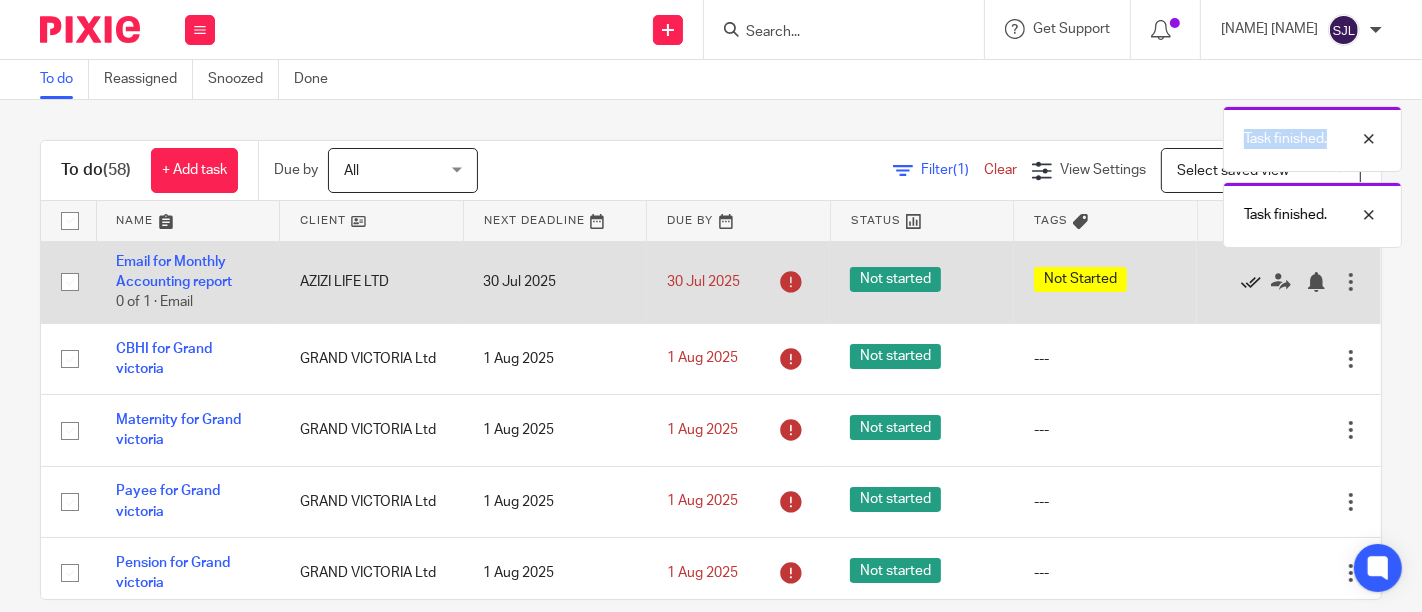 click at bounding box center (1251, 282) 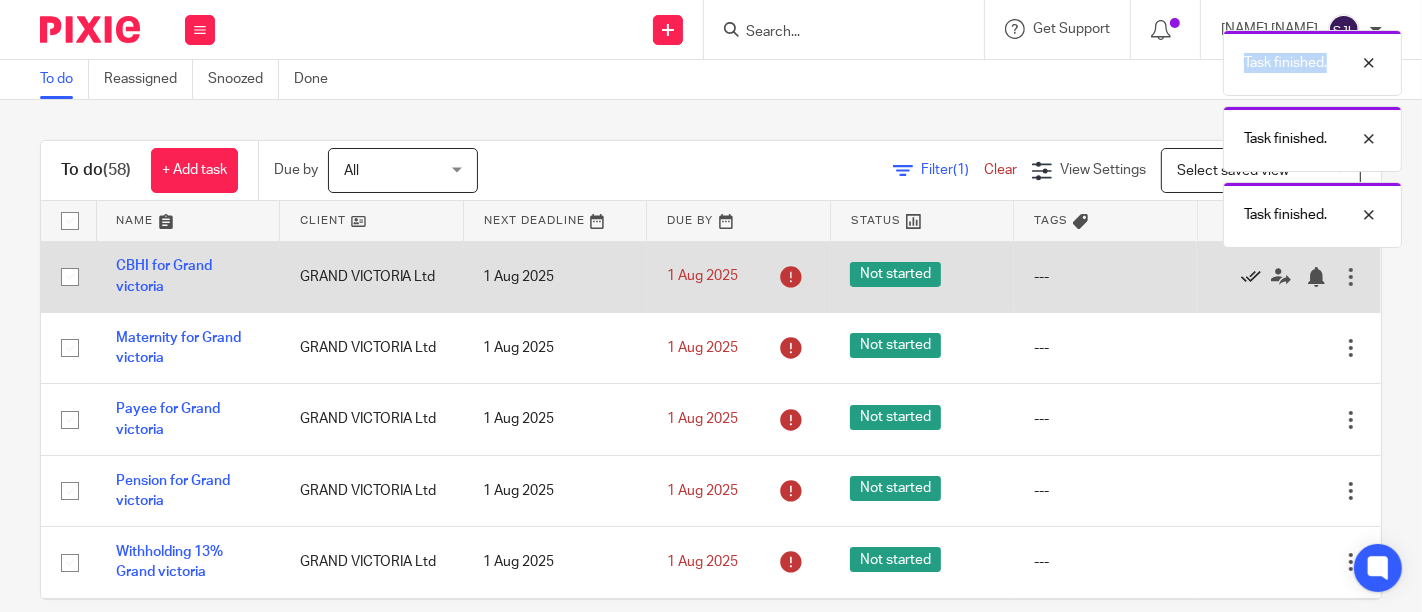 click at bounding box center (1251, 277) 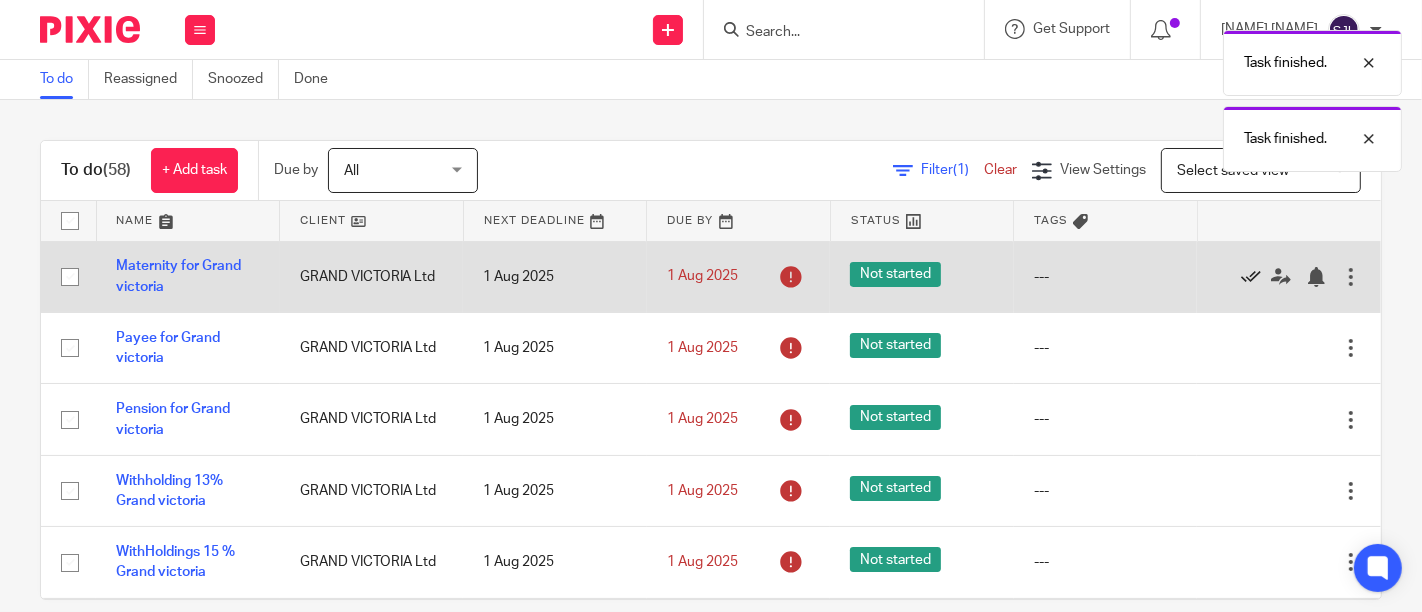 click at bounding box center (1251, 277) 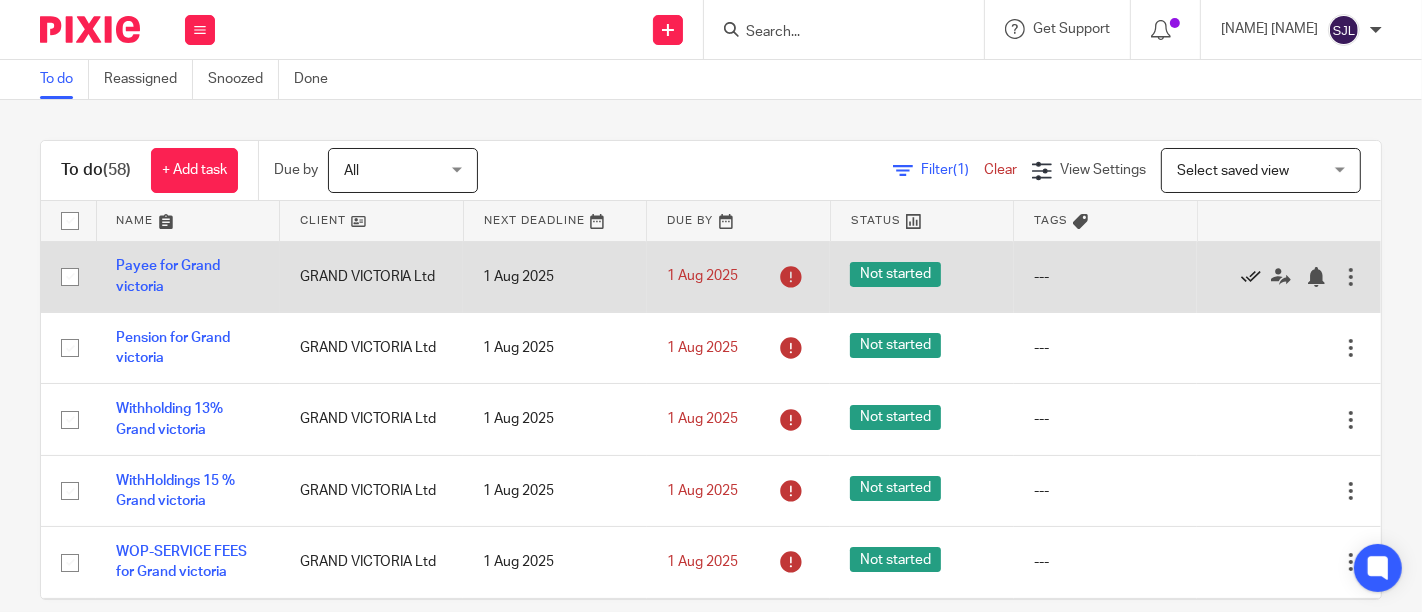 click at bounding box center [1251, 277] 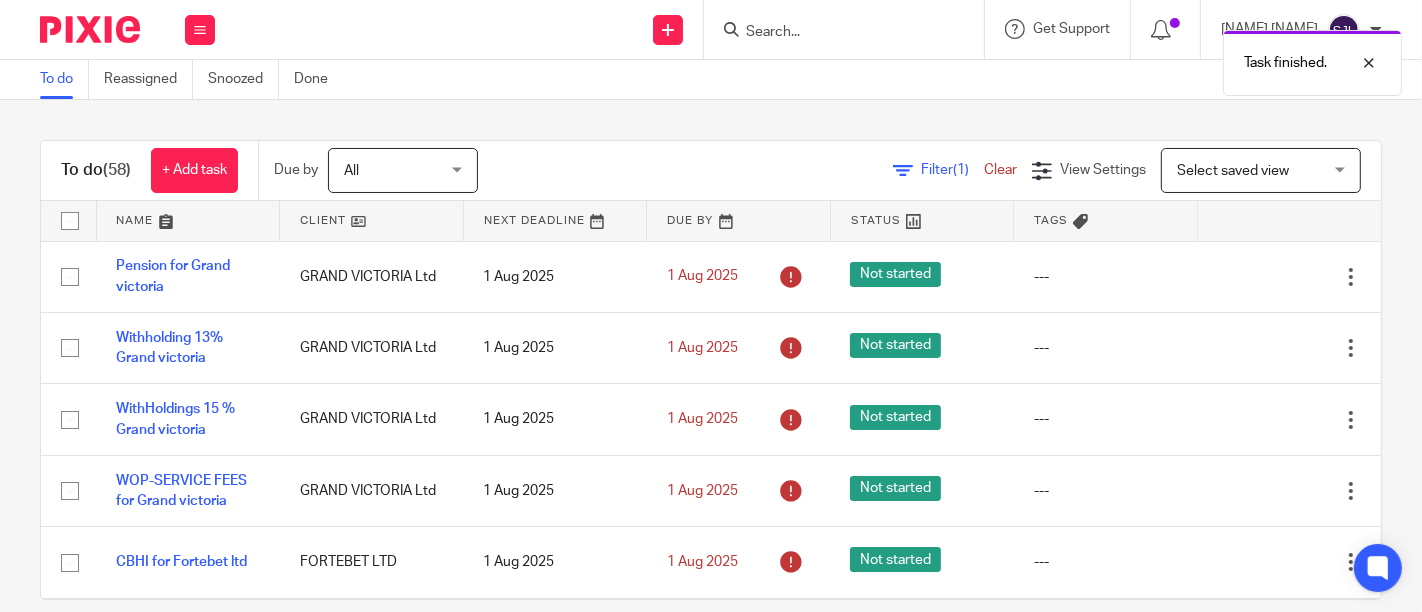 click at bounding box center (1251, 277) 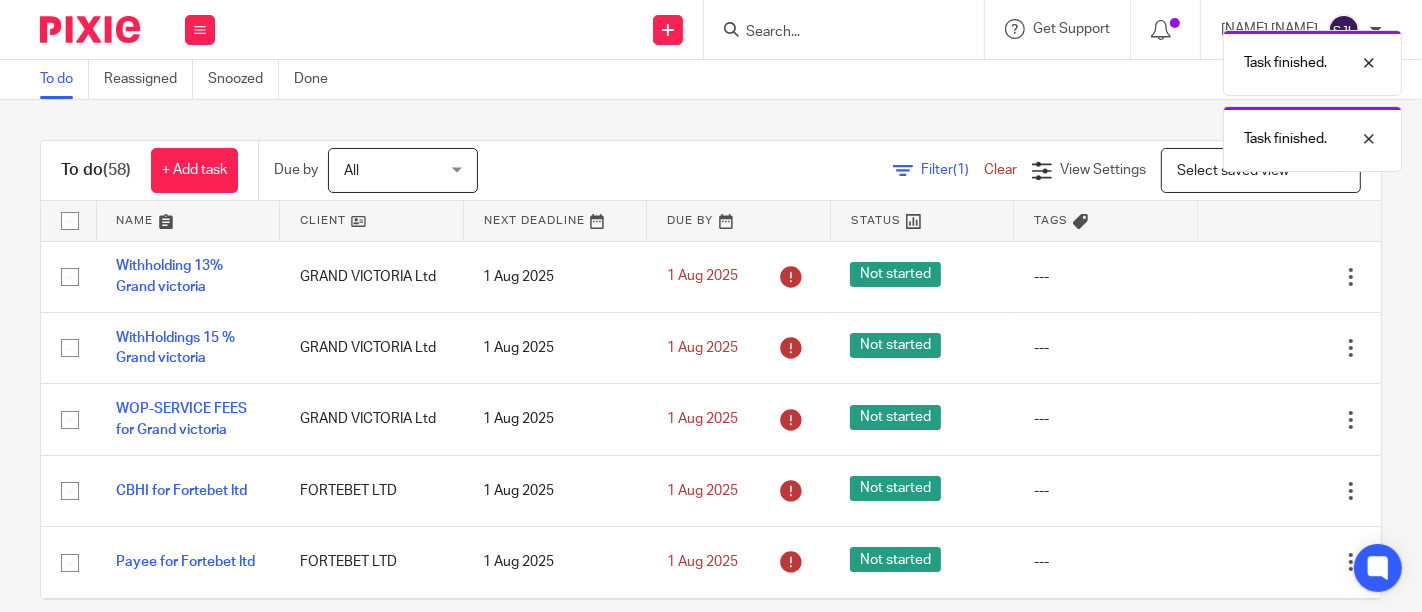 click at bounding box center [1251, 277] 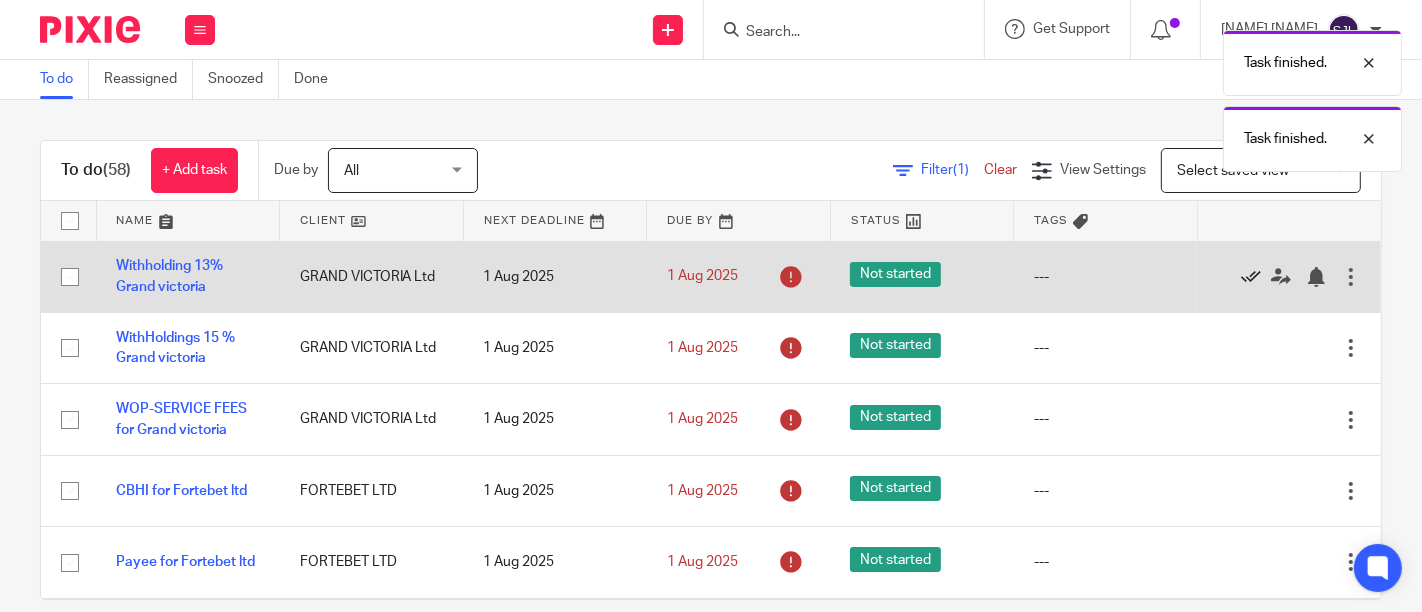 click at bounding box center [1251, 277] 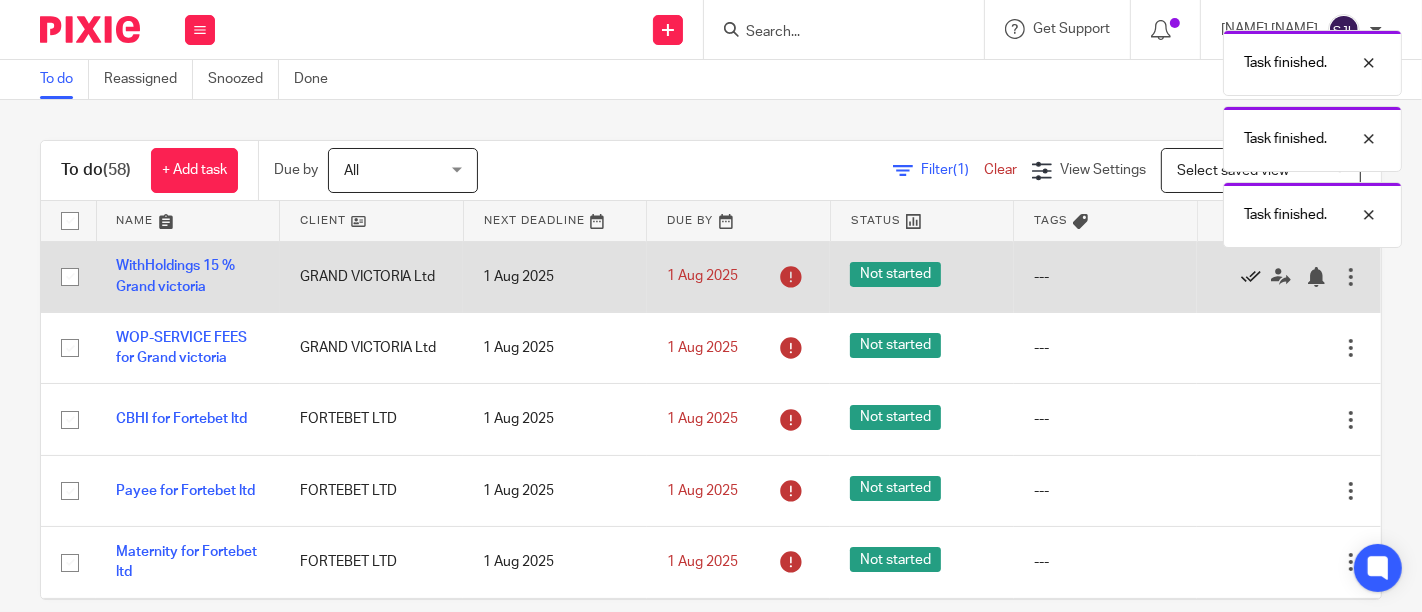 click at bounding box center (1251, 277) 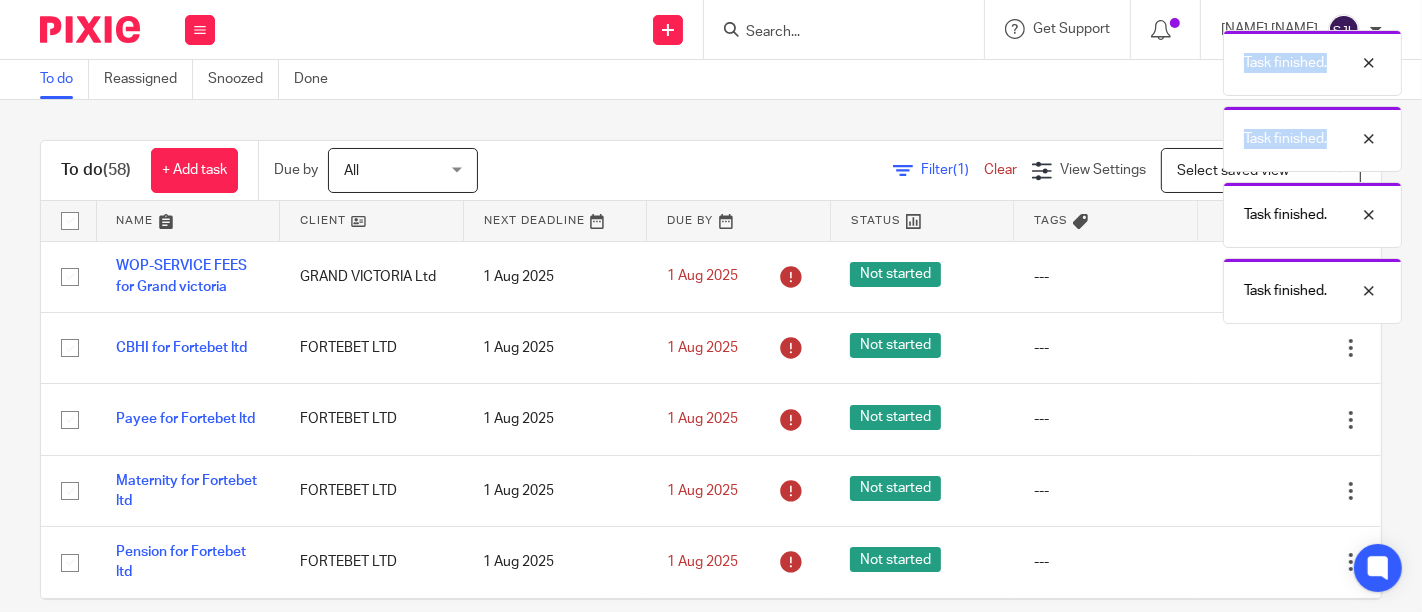 click on "Task finished. Task finished. Task finished. Task finished." at bounding box center (1056, 172) 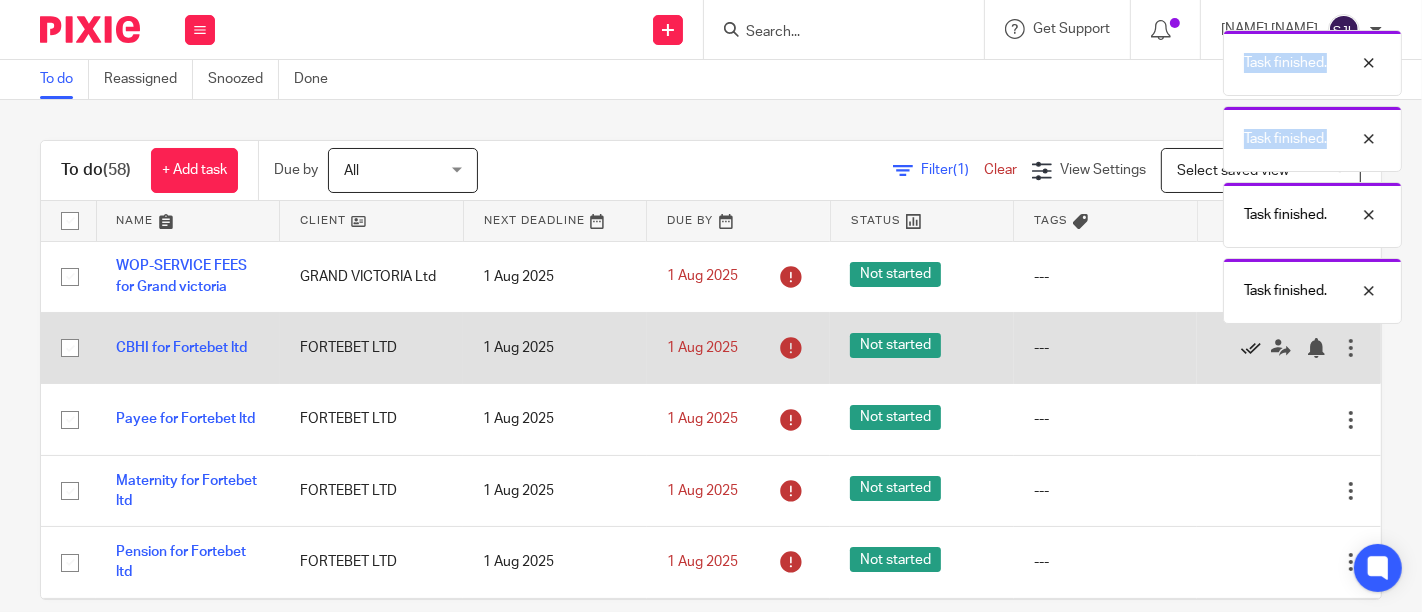 click at bounding box center (1251, 348) 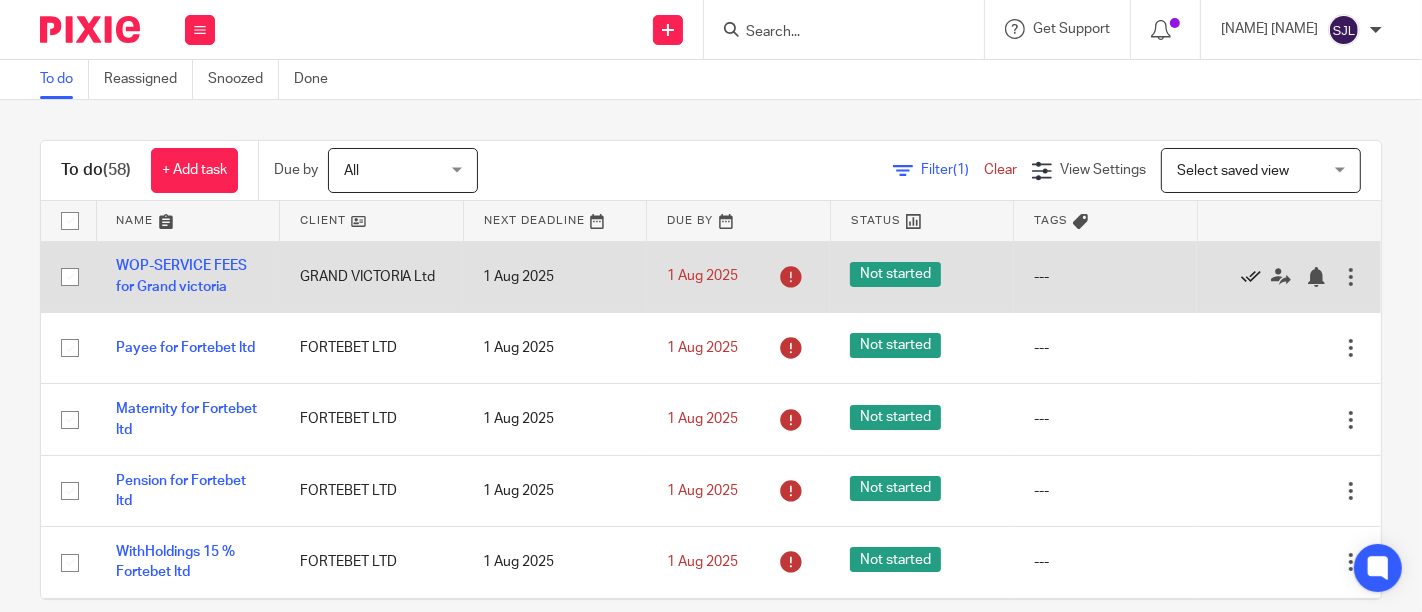 click at bounding box center [1251, 277] 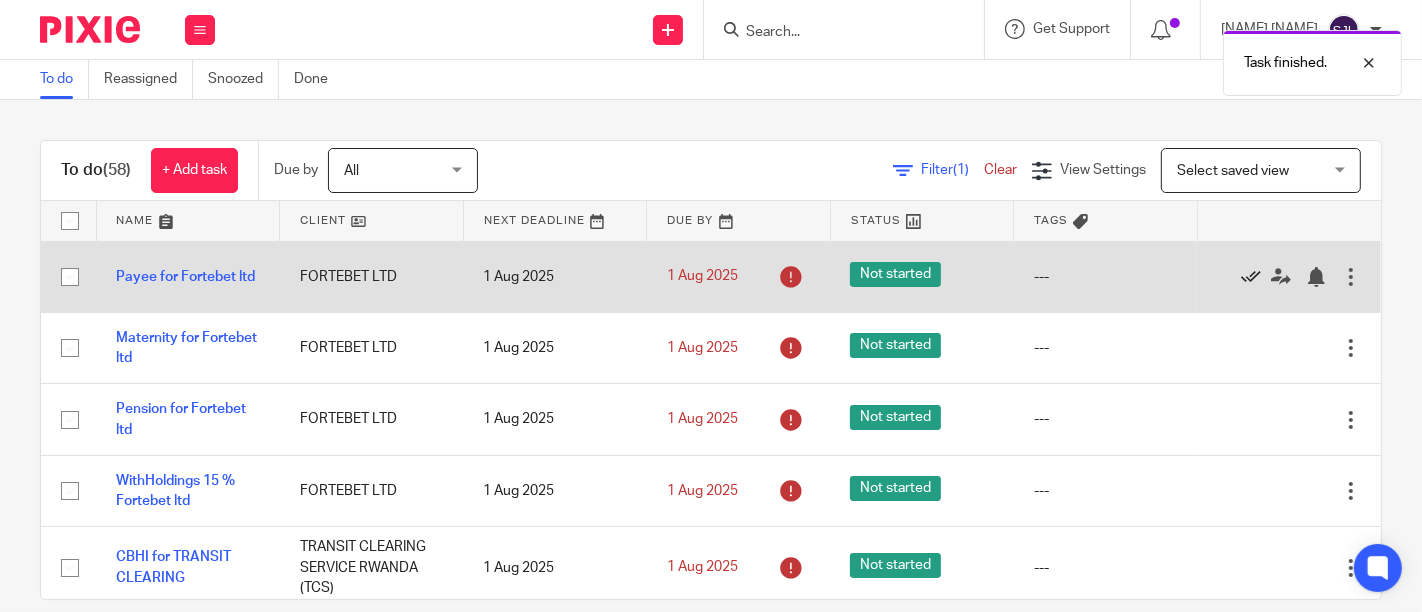 click at bounding box center (1251, 277) 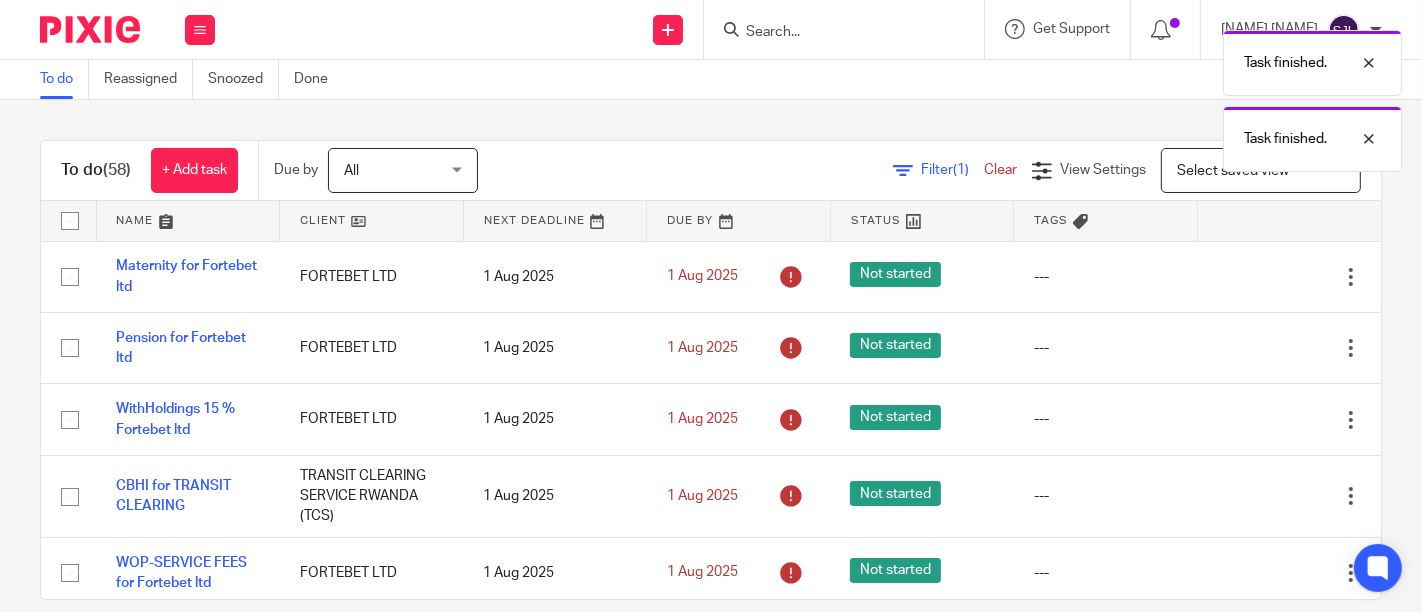 click at bounding box center [1251, 277] 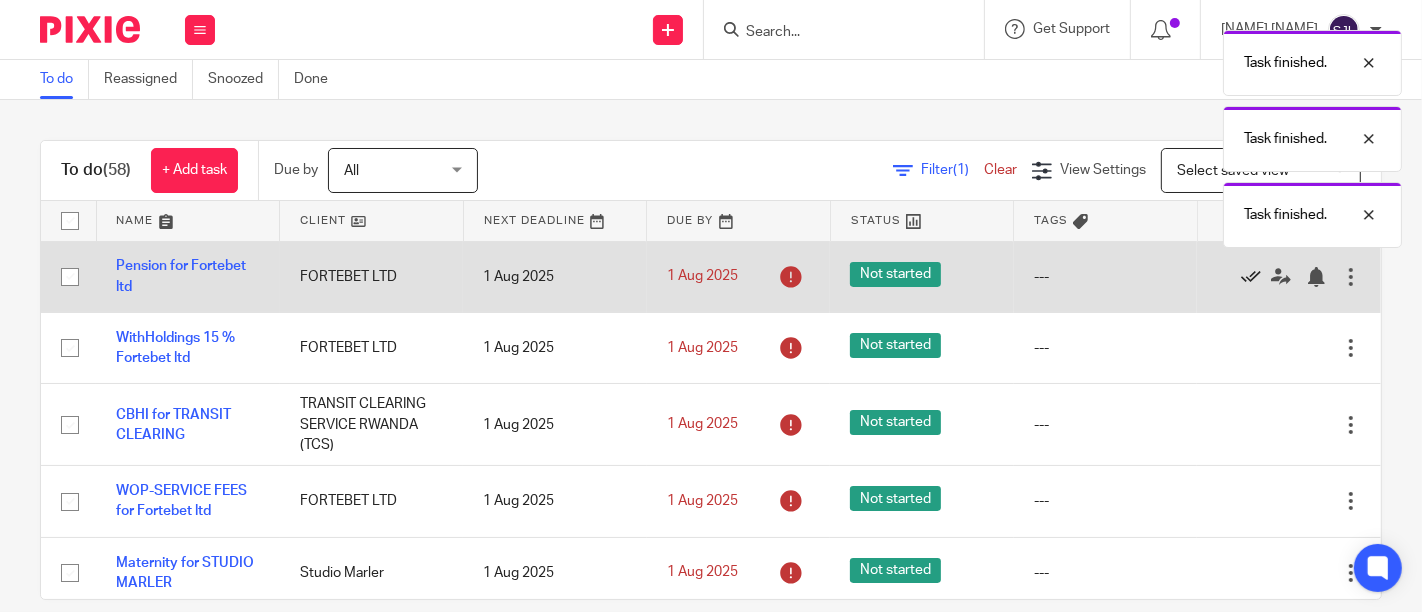 click at bounding box center (1251, 277) 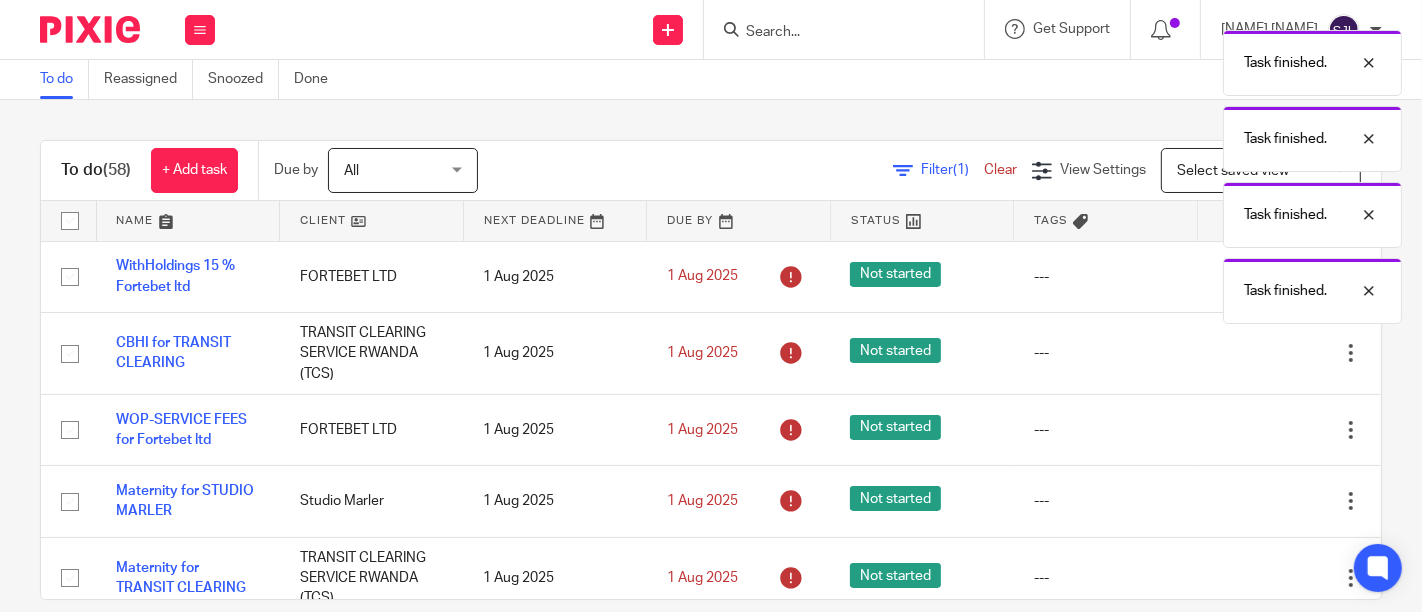 click on "Task finished. Task finished. Task finished. Task finished." at bounding box center (1056, 172) 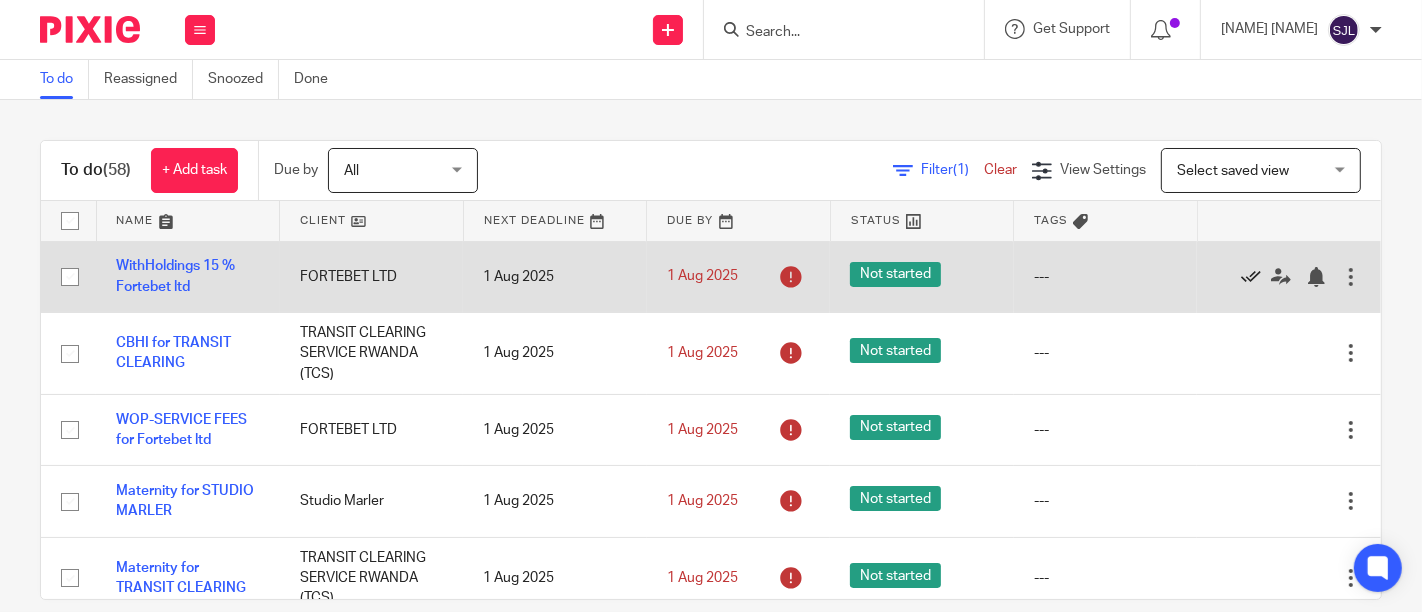 click at bounding box center (1251, 277) 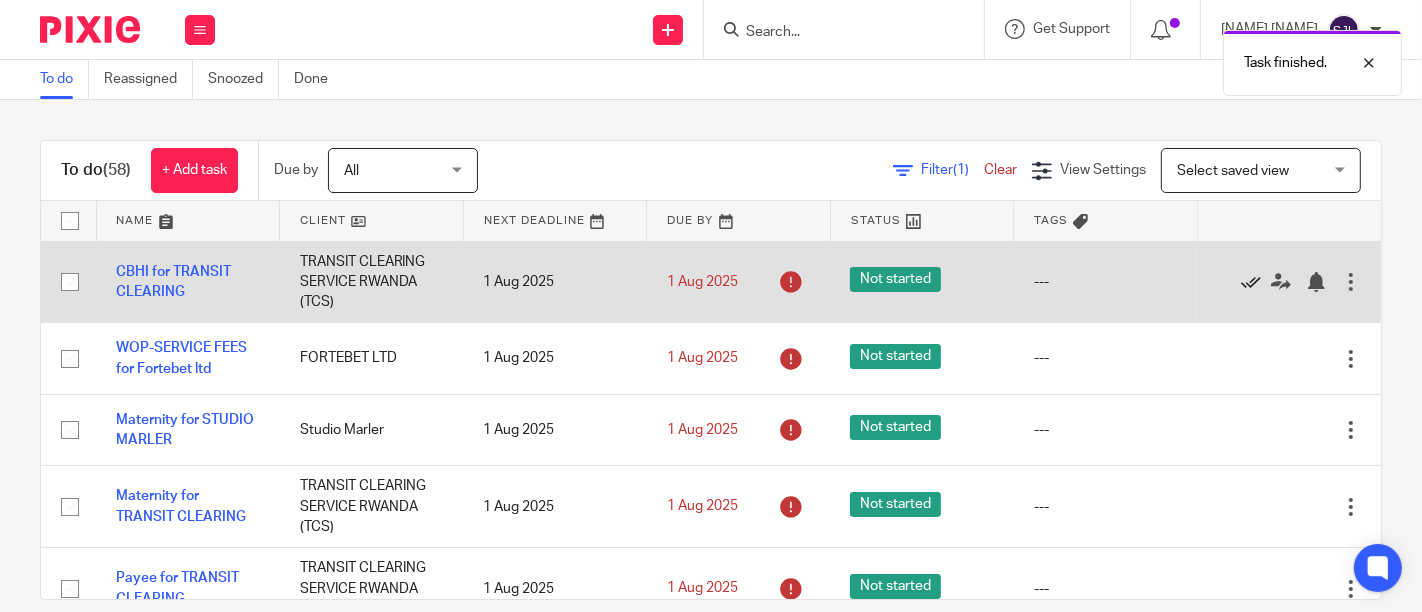 click at bounding box center [1251, 282] 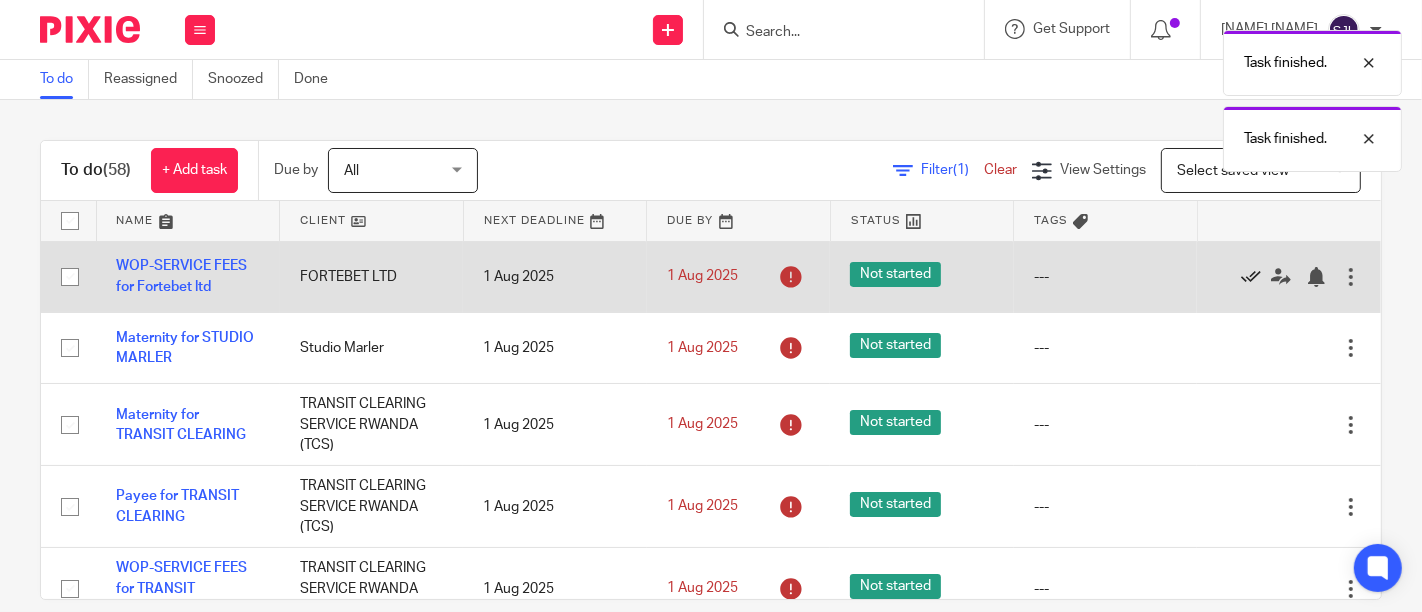 click at bounding box center [1251, 277] 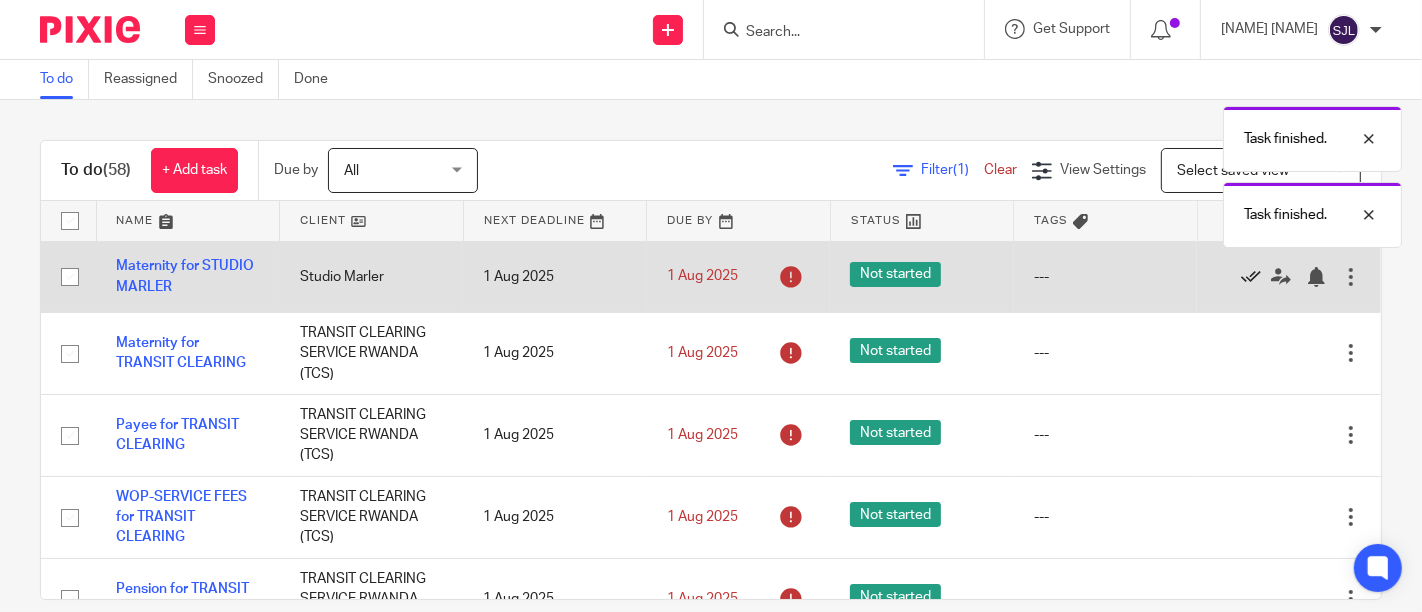 click at bounding box center [1251, 277] 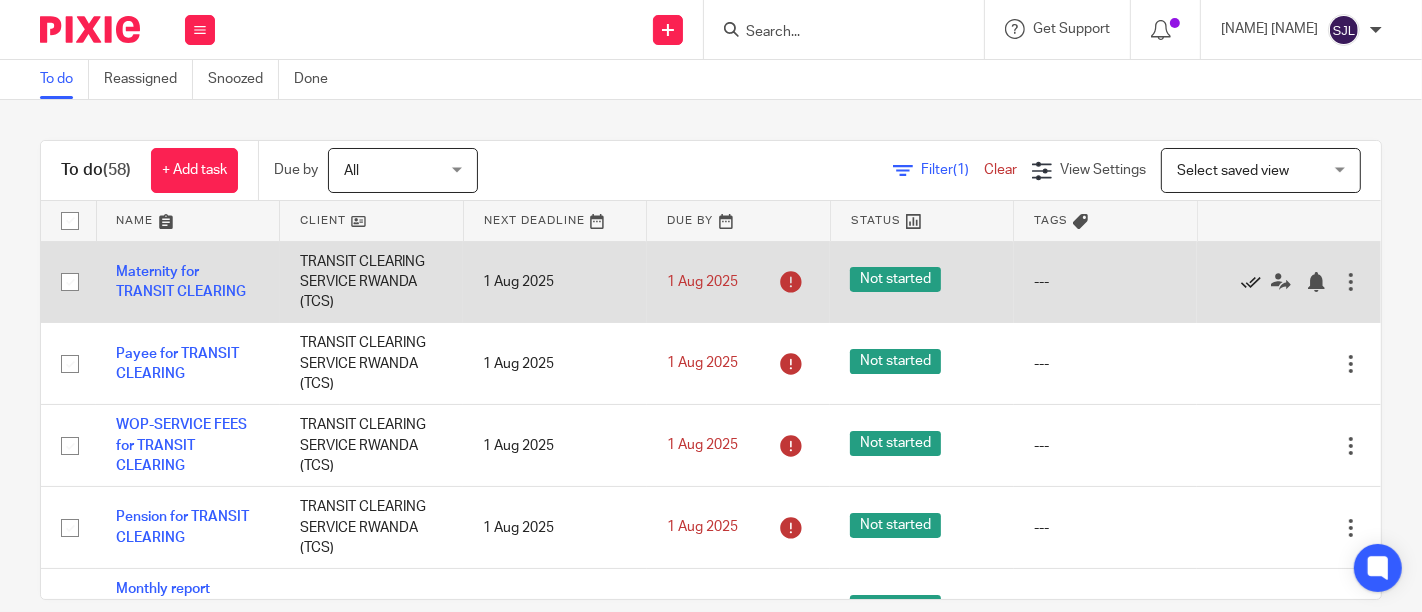click at bounding box center (1251, 282) 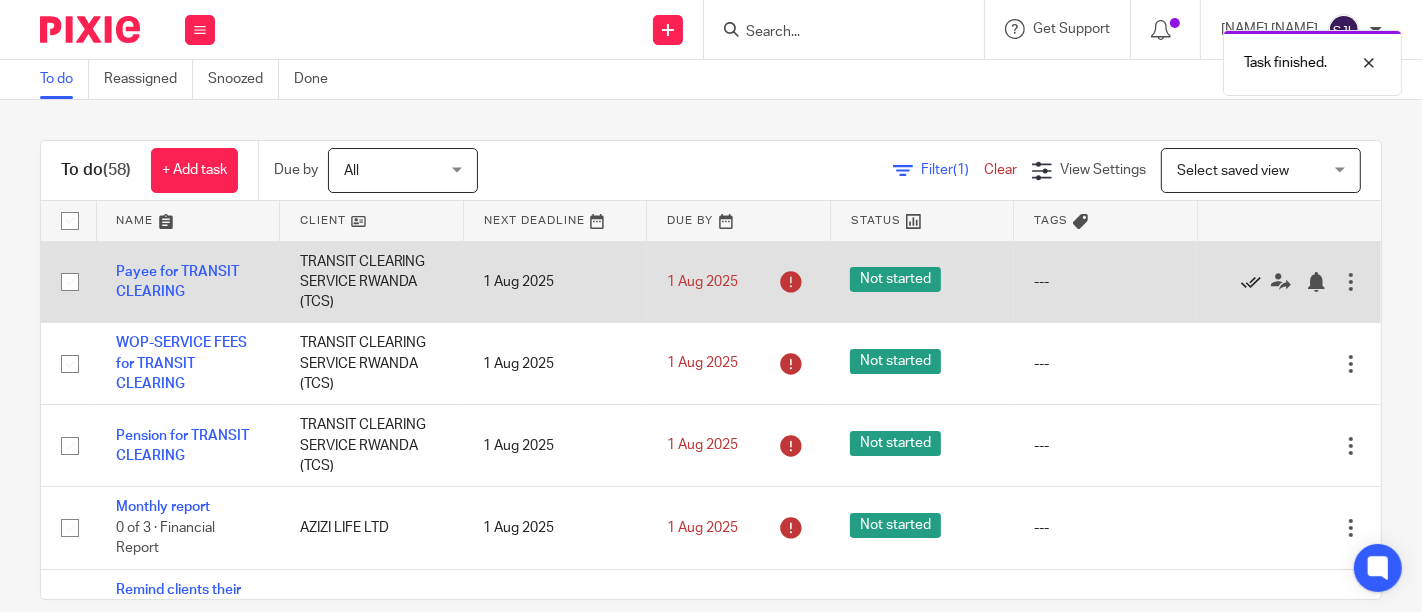 click at bounding box center (1251, 282) 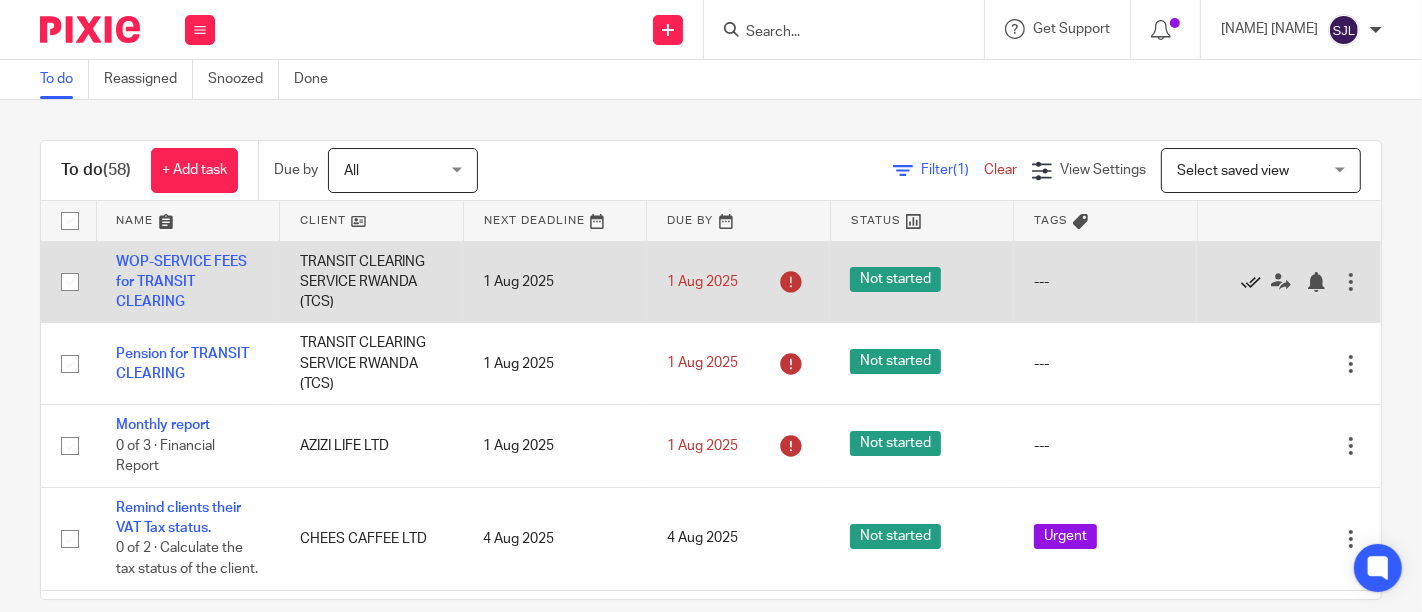 click at bounding box center (1251, 282) 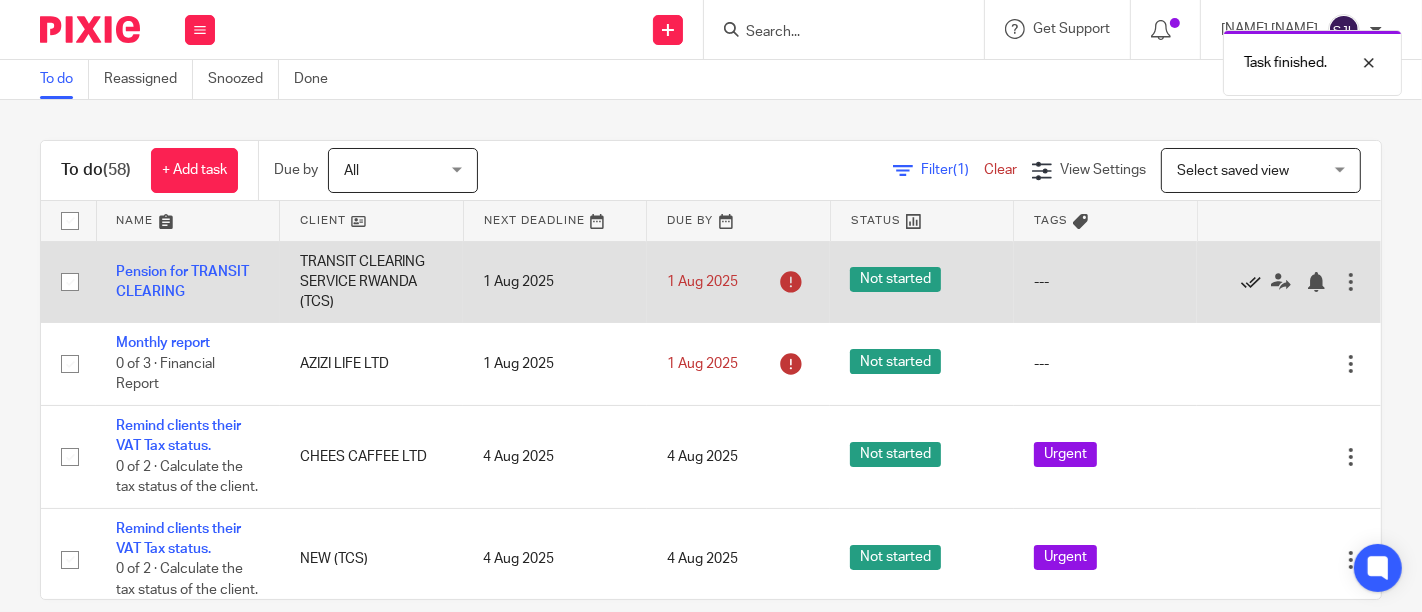 click at bounding box center [1251, 282] 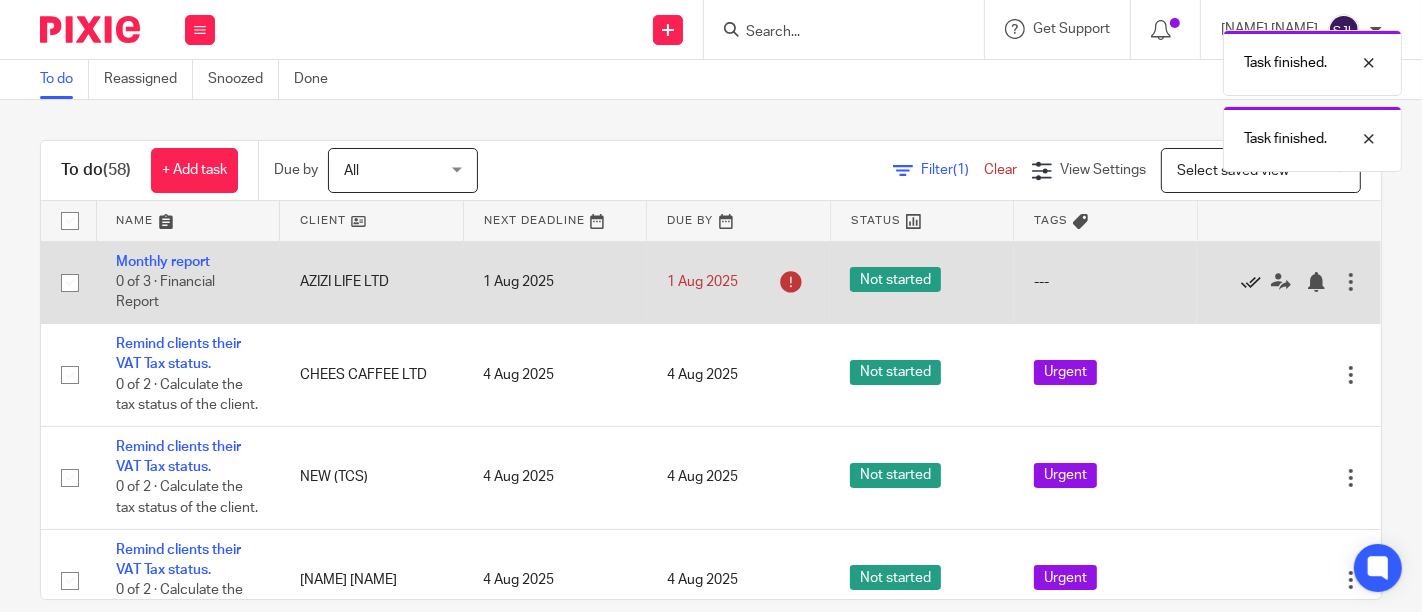 click at bounding box center (1251, 282) 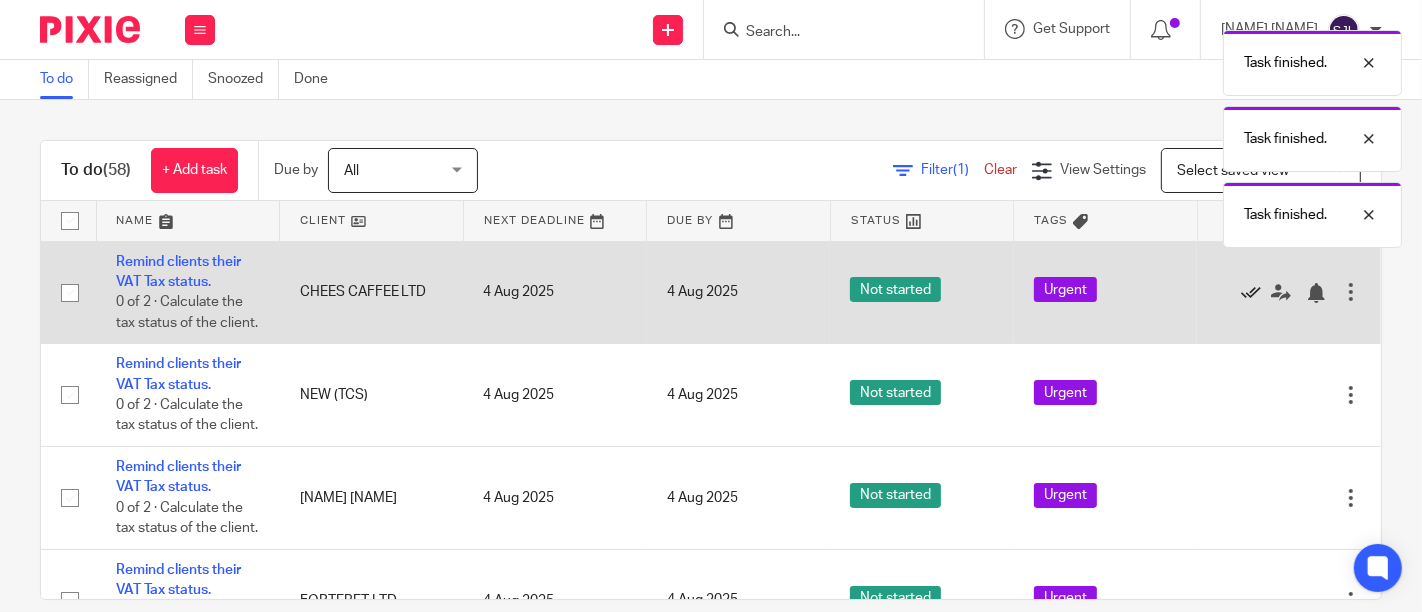 click at bounding box center (1251, 293) 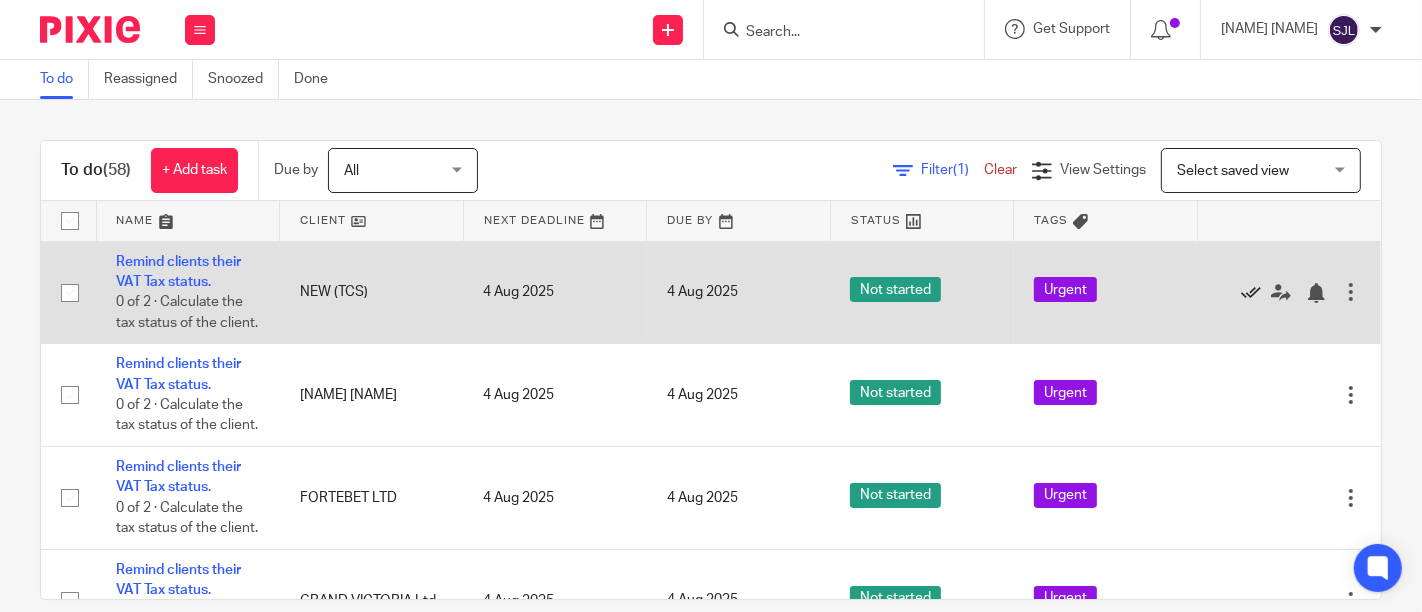 click at bounding box center (1251, 293) 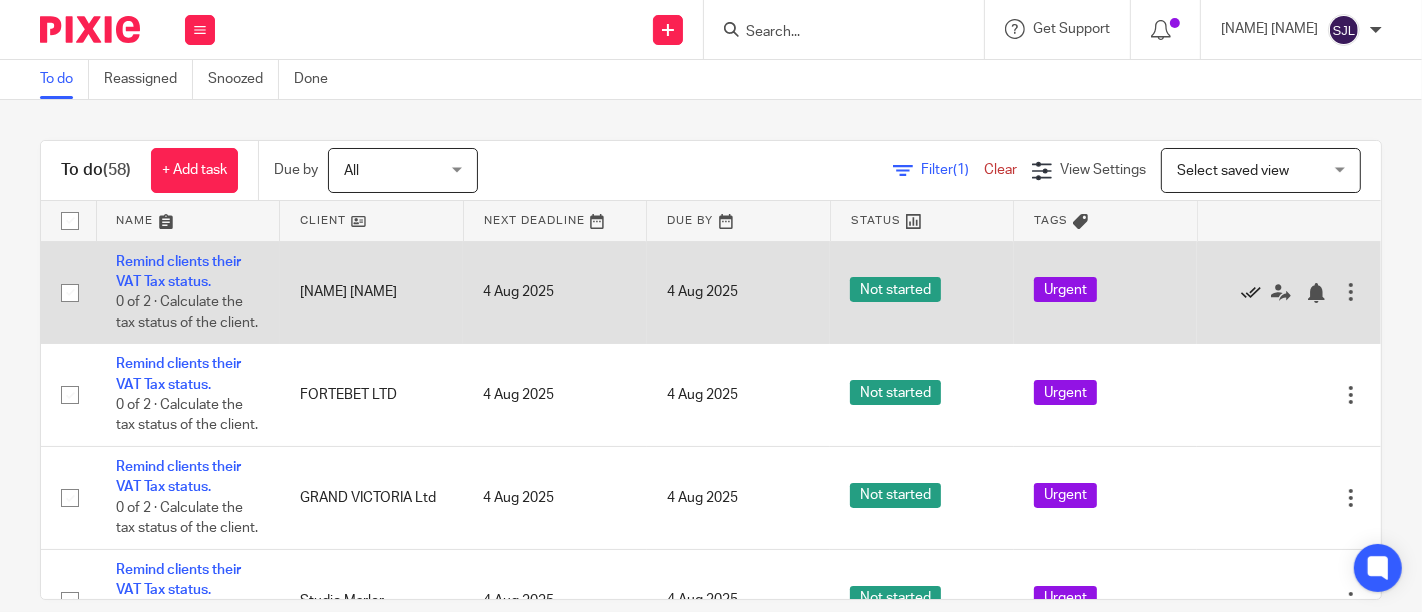 click at bounding box center [1251, 293] 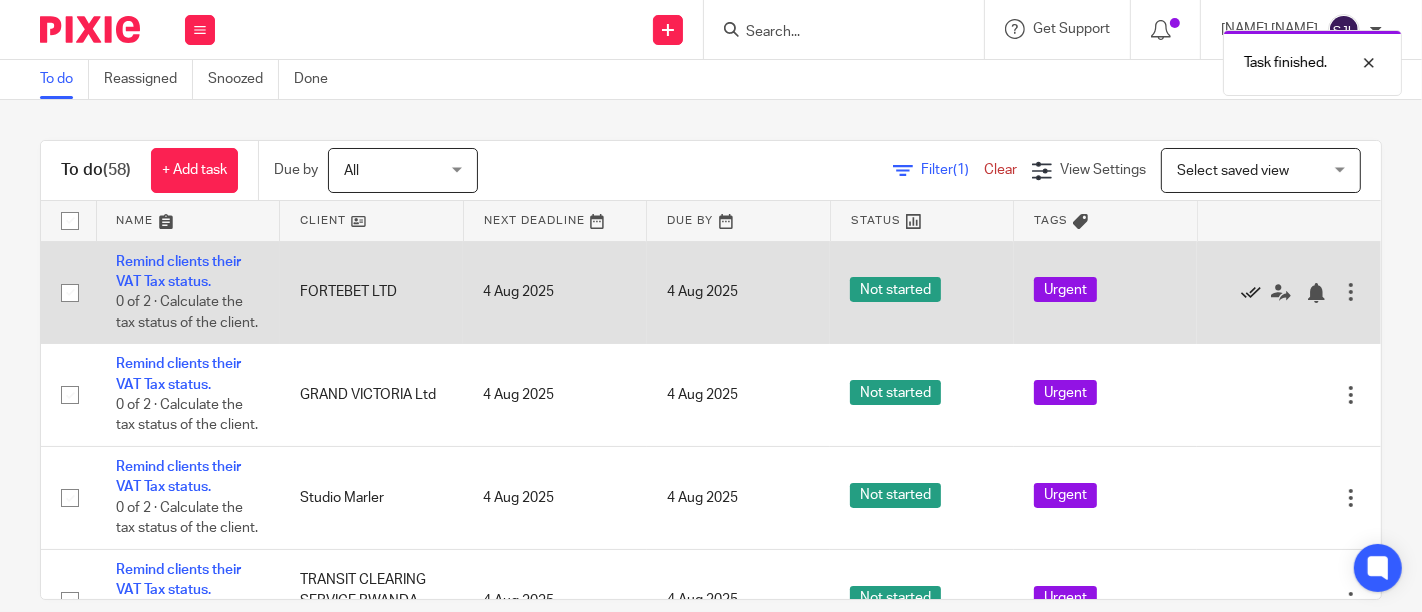 click at bounding box center (1251, 293) 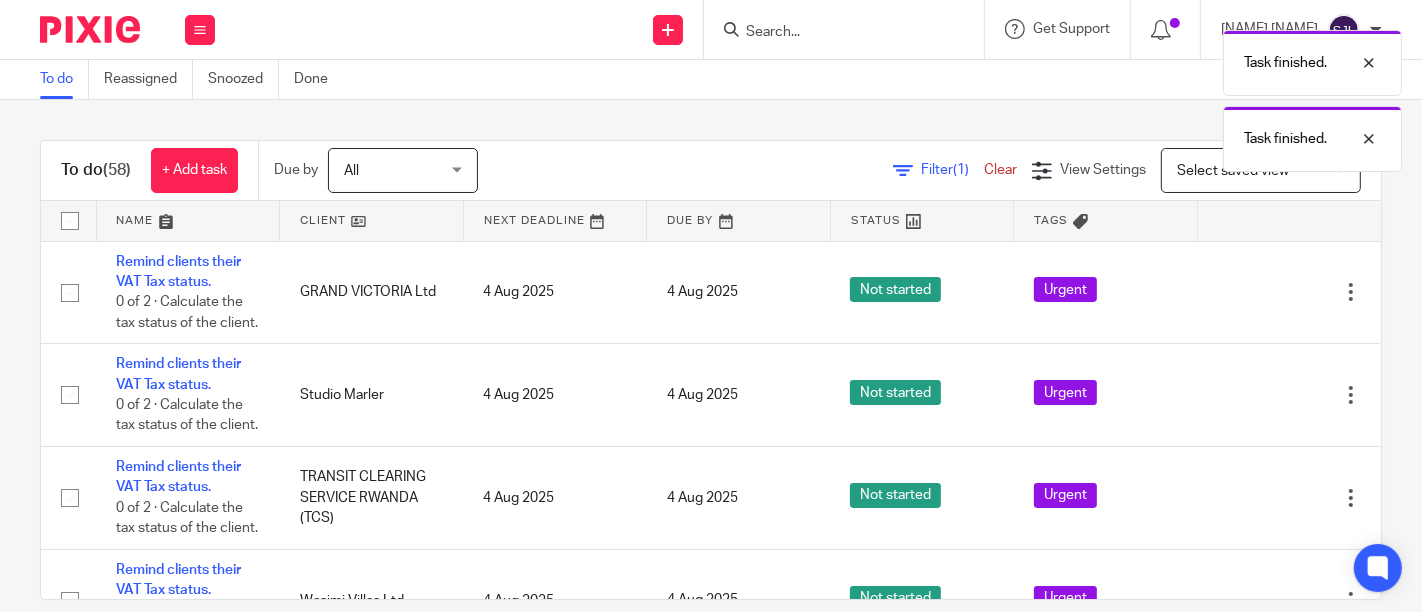 click at bounding box center [1251, 293] 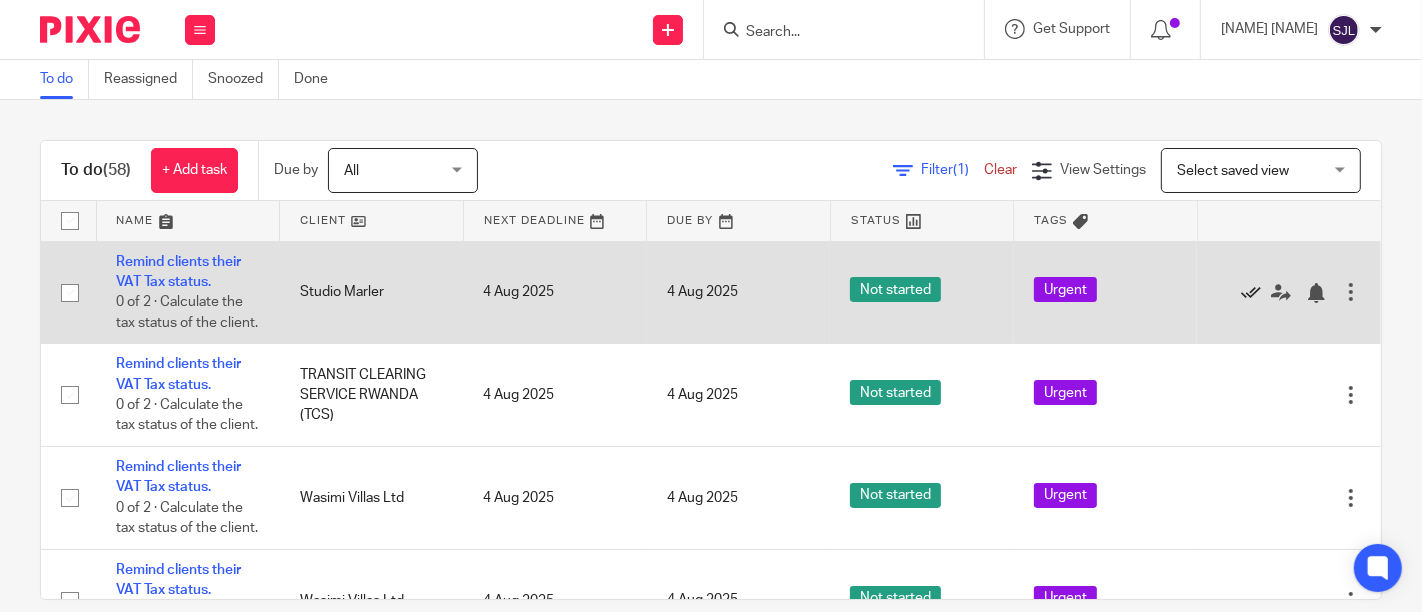 click at bounding box center (1251, 293) 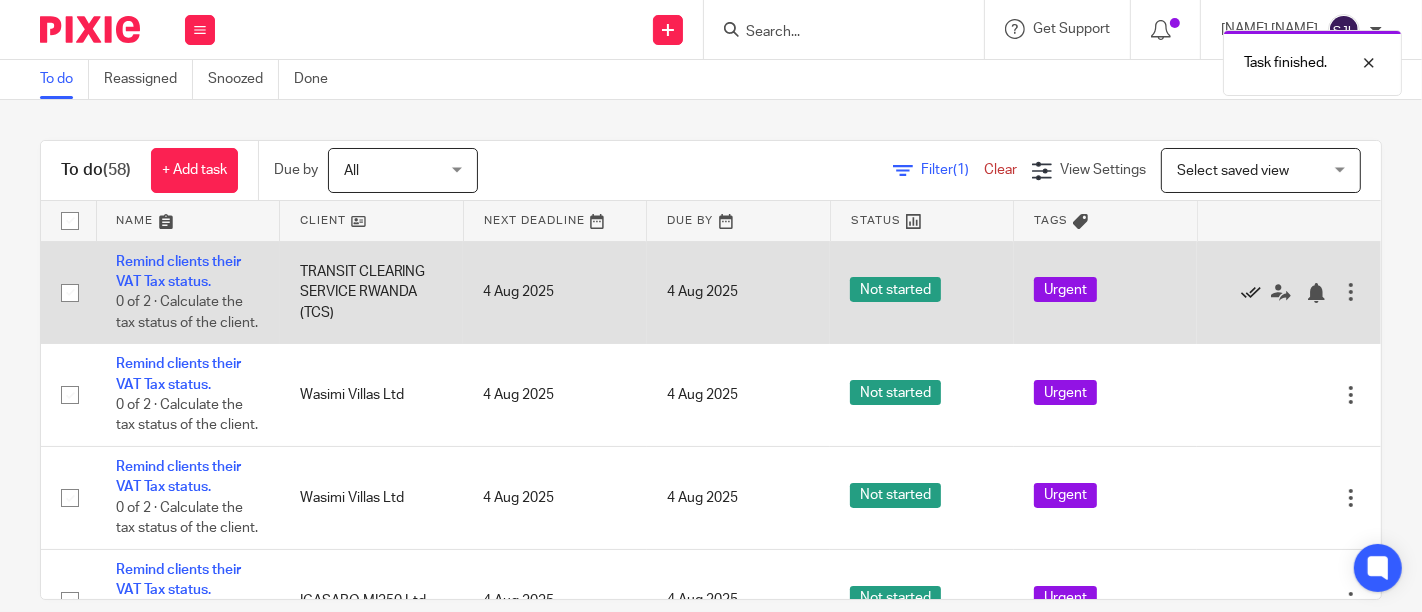 click at bounding box center (1251, 293) 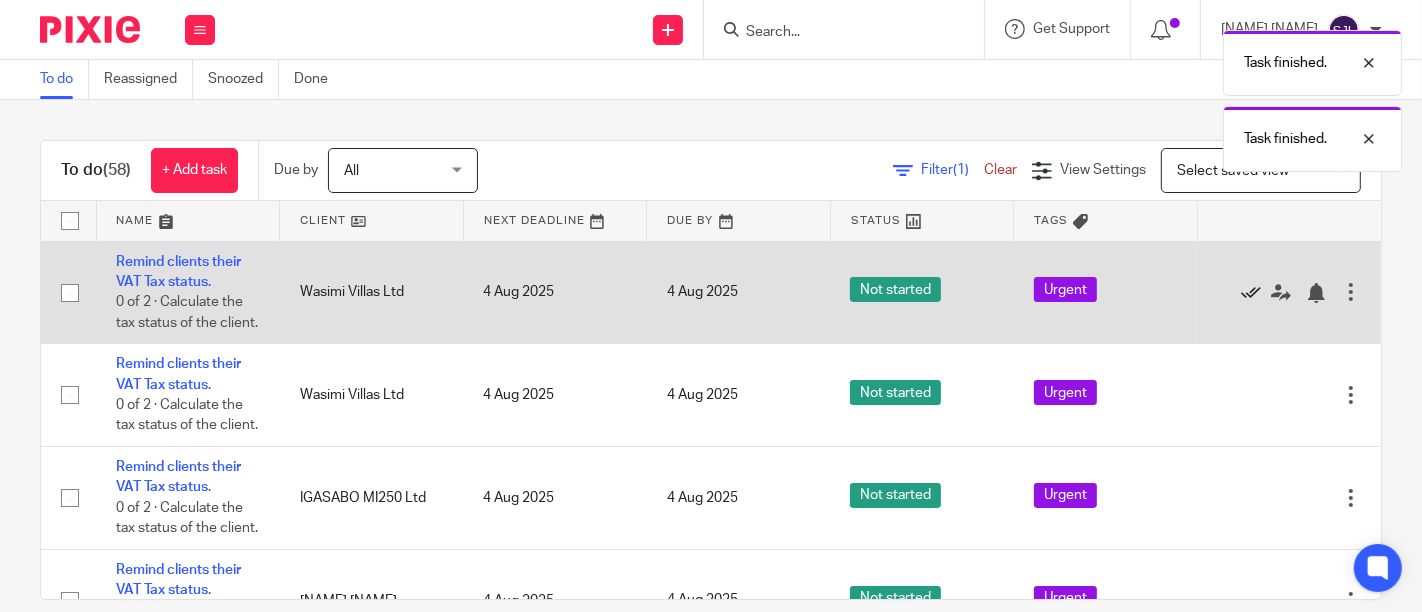 click at bounding box center (1251, 293) 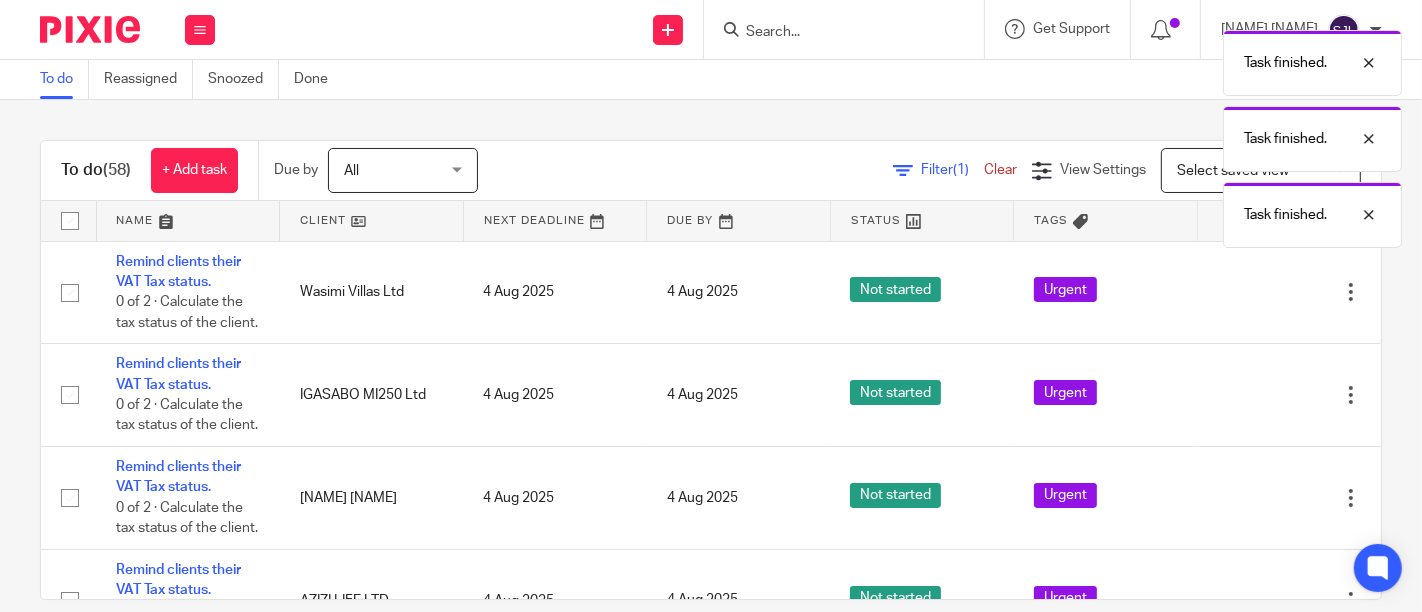 click at bounding box center [1251, 293] 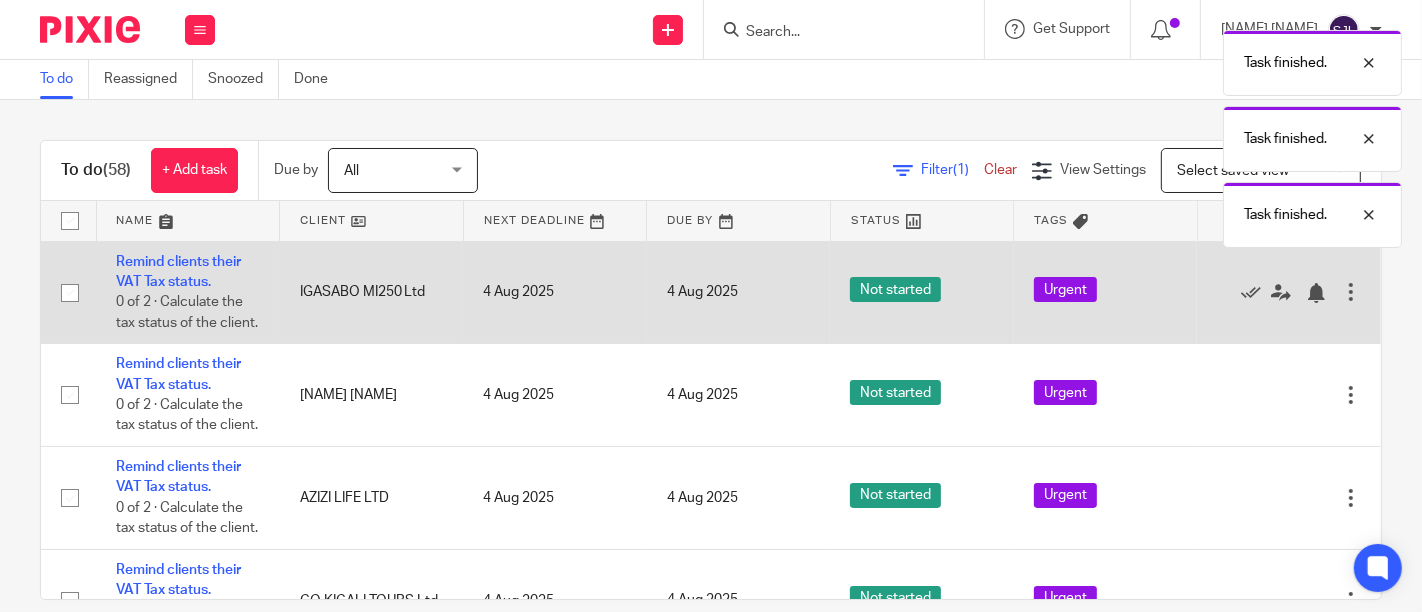 drag, startPoint x: 1200, startPoint y: 363, endPoint x: 1176, endPoint y: 318, distance: 51 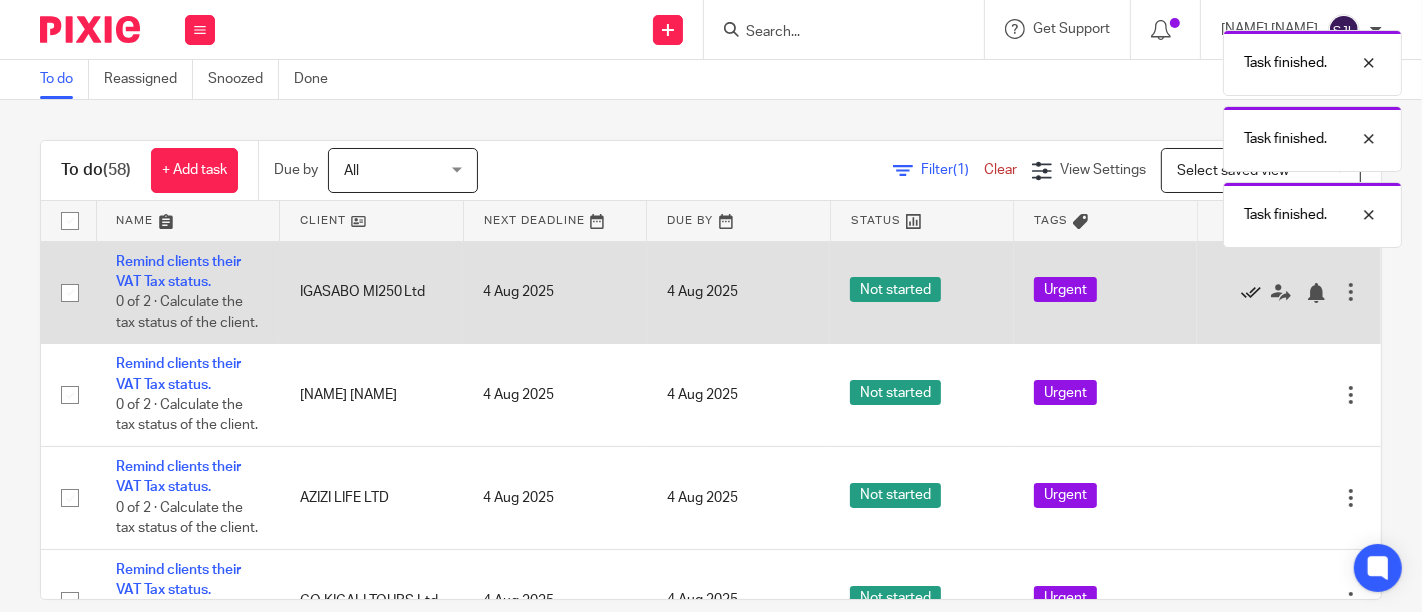 click at bounding box center [1251, 293] 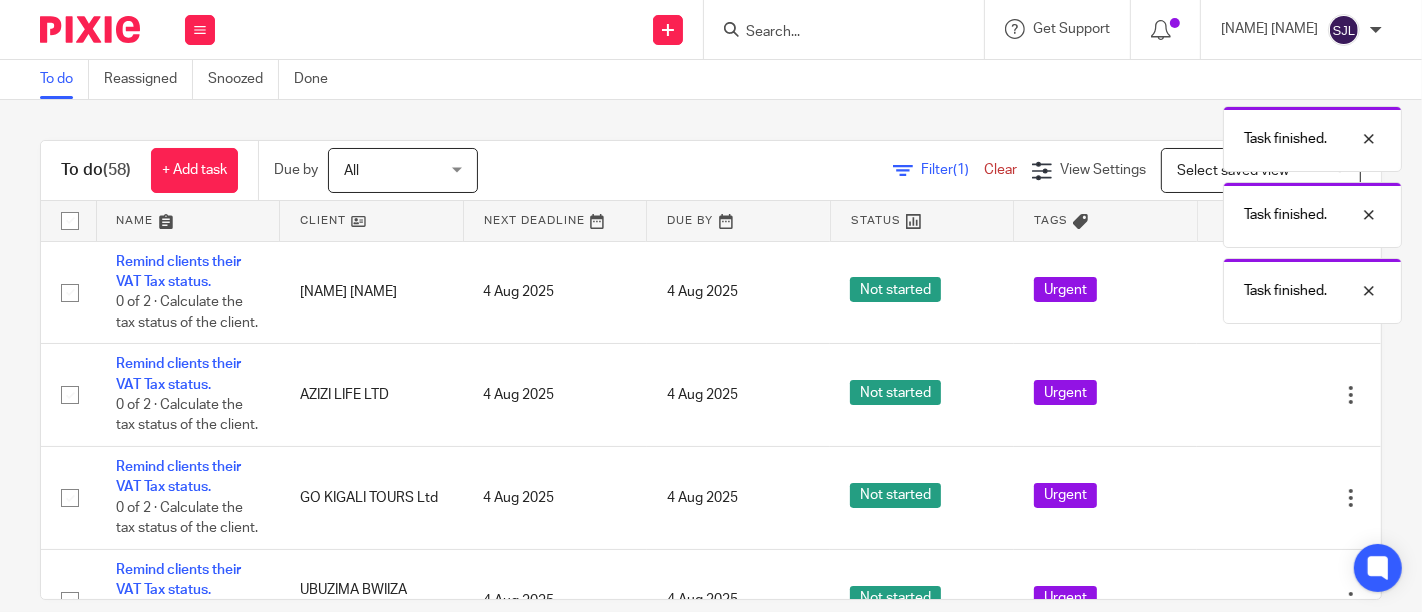 click on "Task finished. Task finished. Task finished. Task finished." at bounding box center [1056, 172] 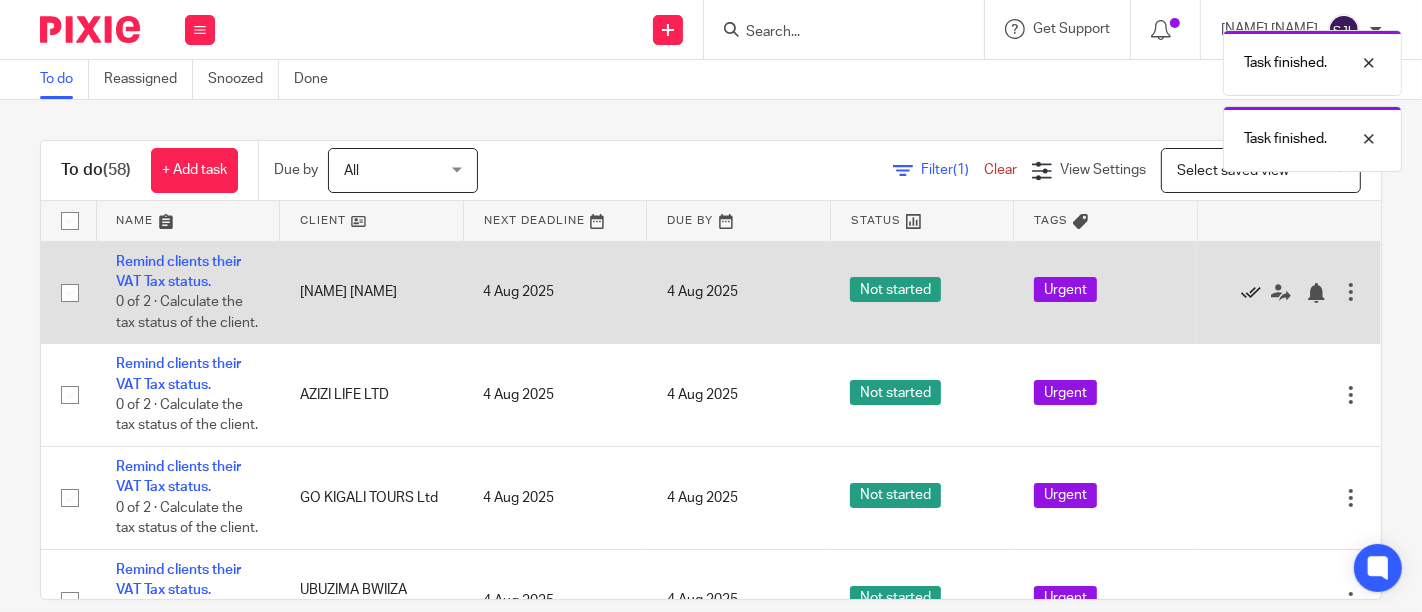 click at bounding box center [1251, 293] 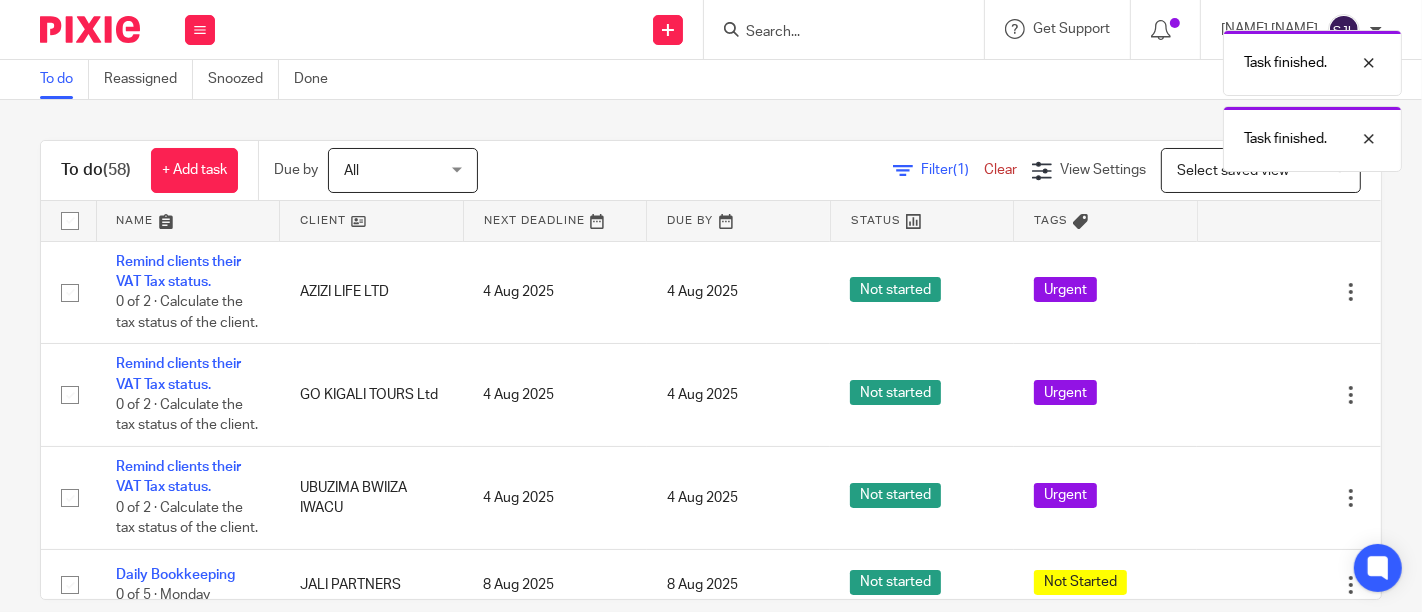 click at bounding box center [1251, 293] 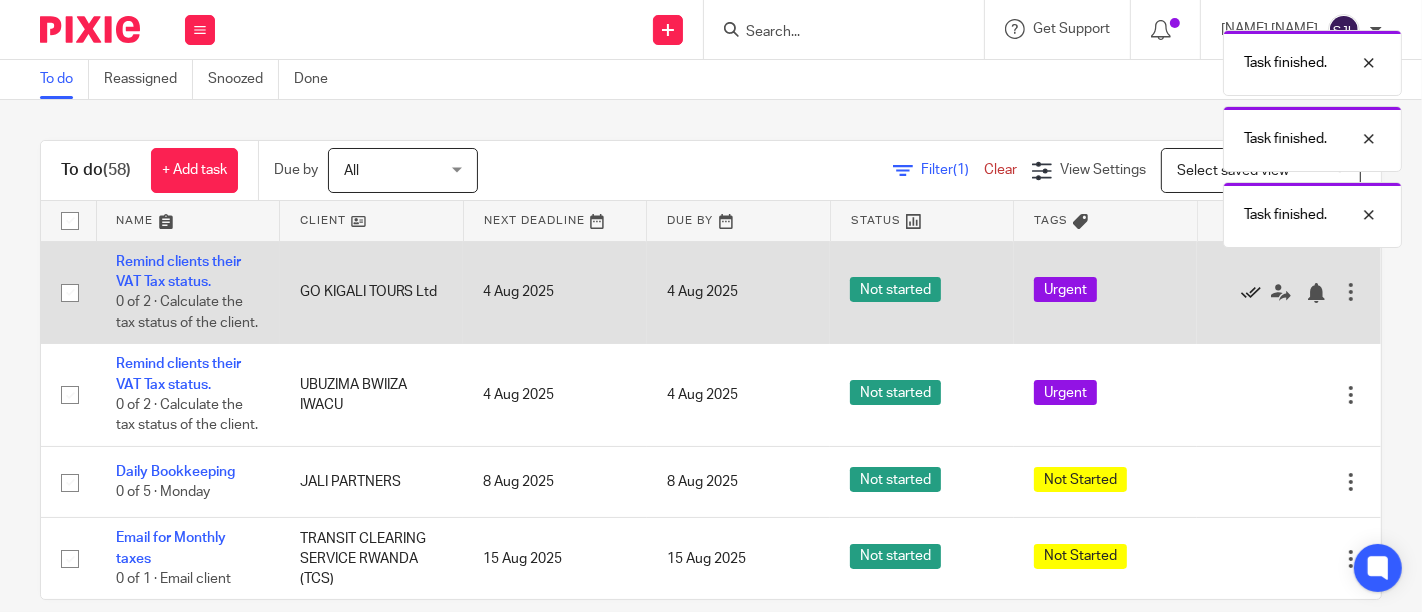 click at bounding box center (1251, 293) 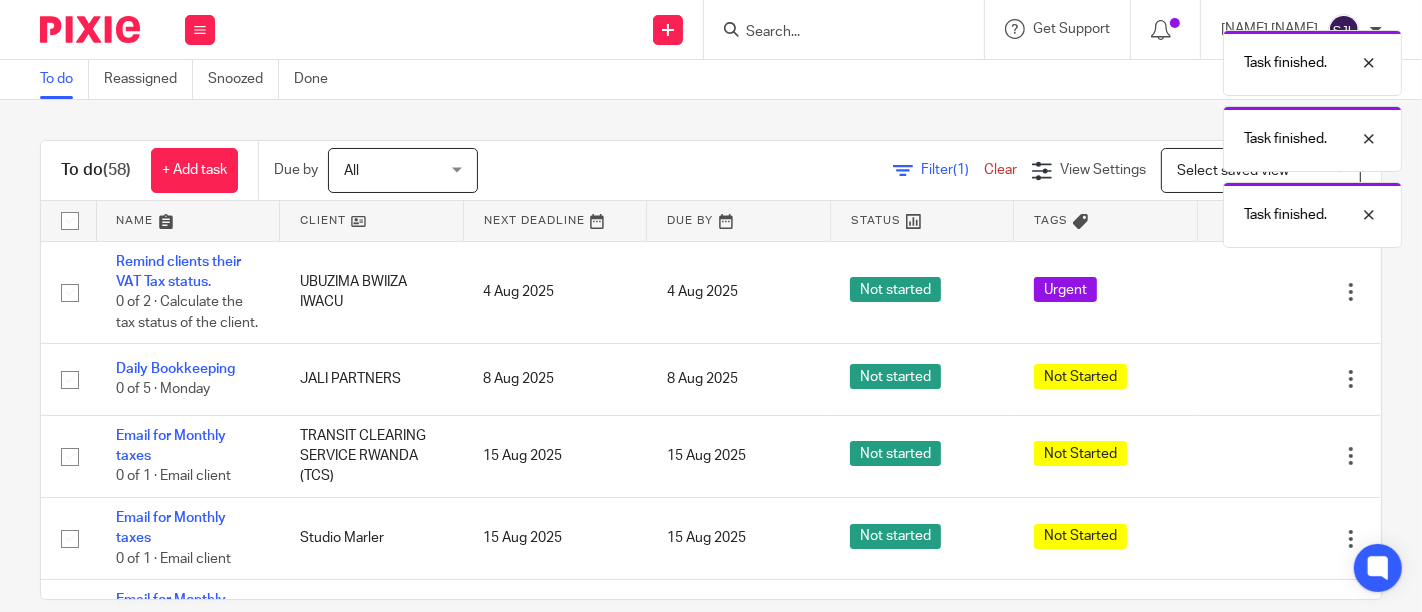 click at bounding box center [1251, 293] 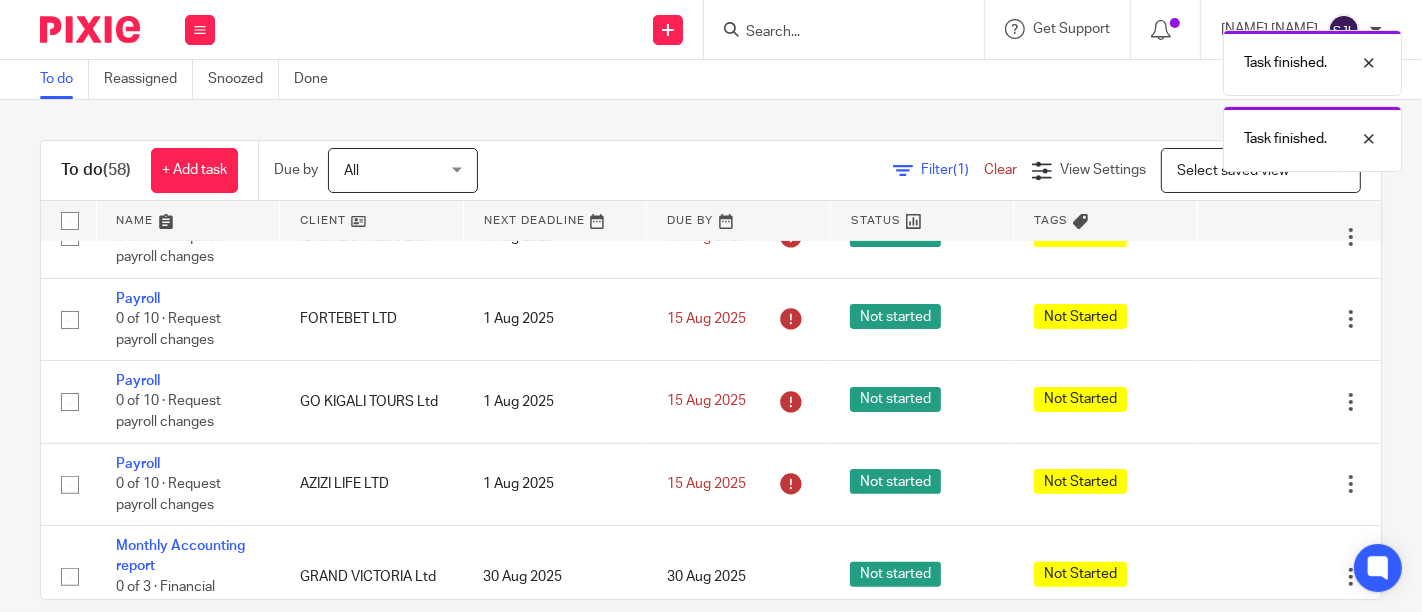 scroll, scrollTop: 985, scrollLeft: 0, axis: vertical 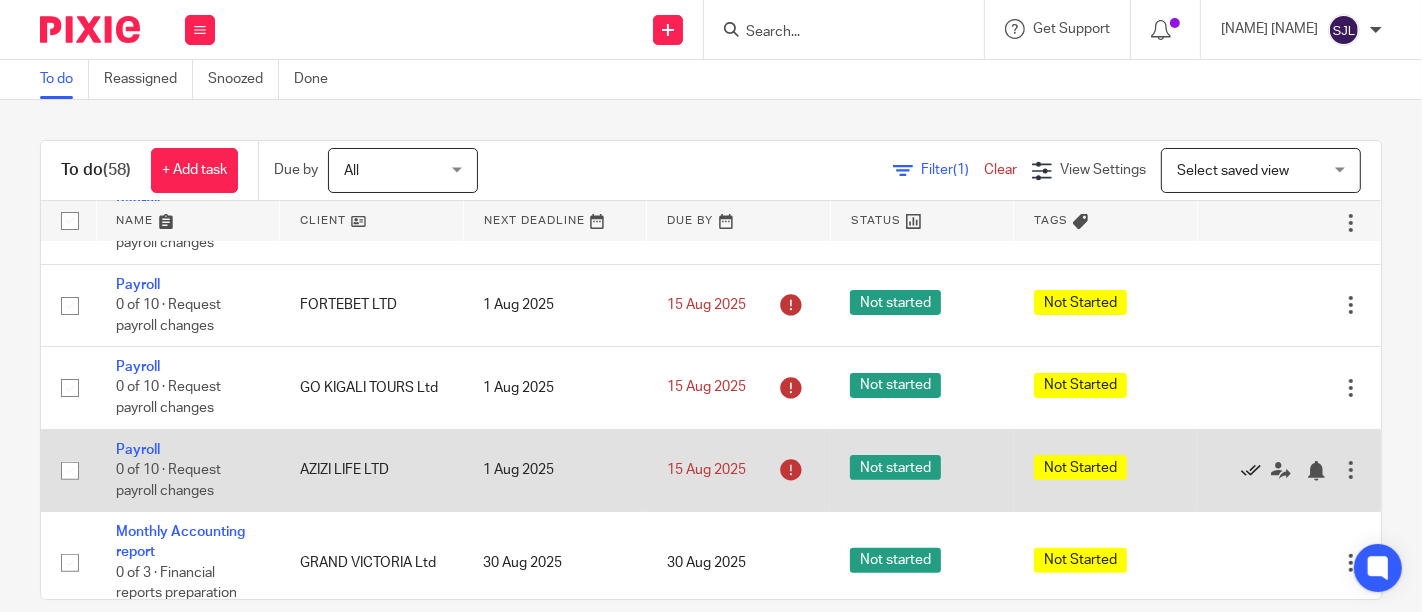 click at bounding box center (1251, 471) 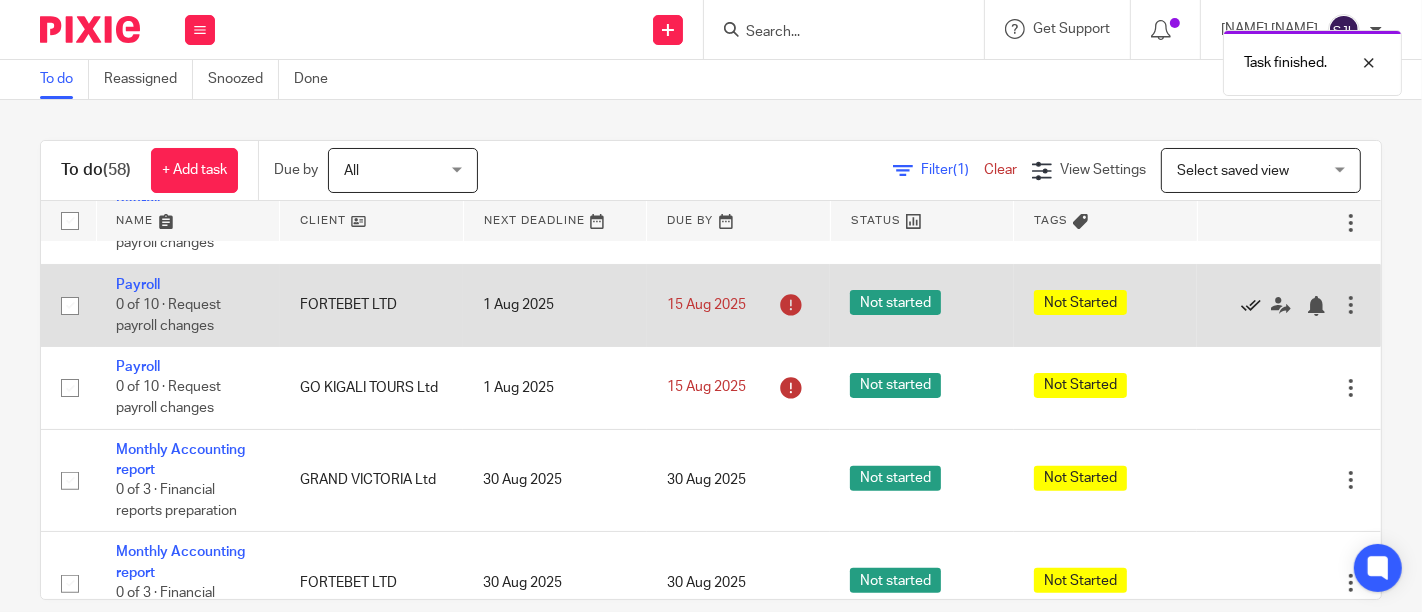 click at bounding box center [1251, 306] 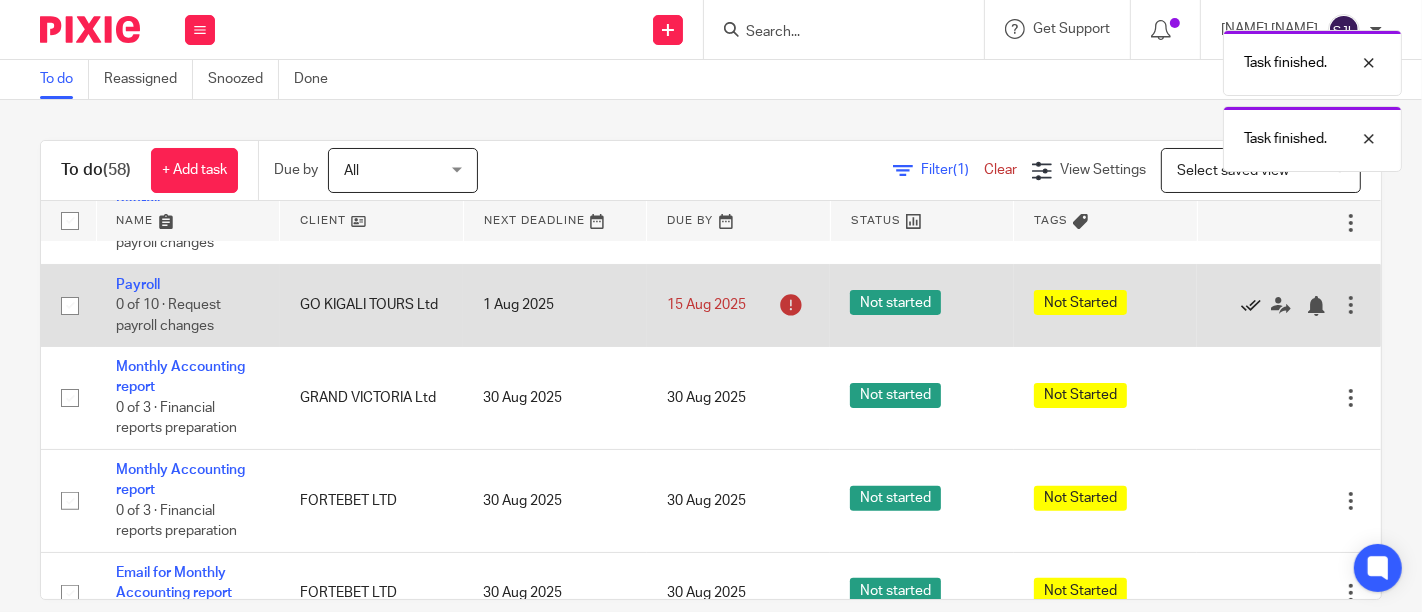 click at bounding box center [1256, 305] 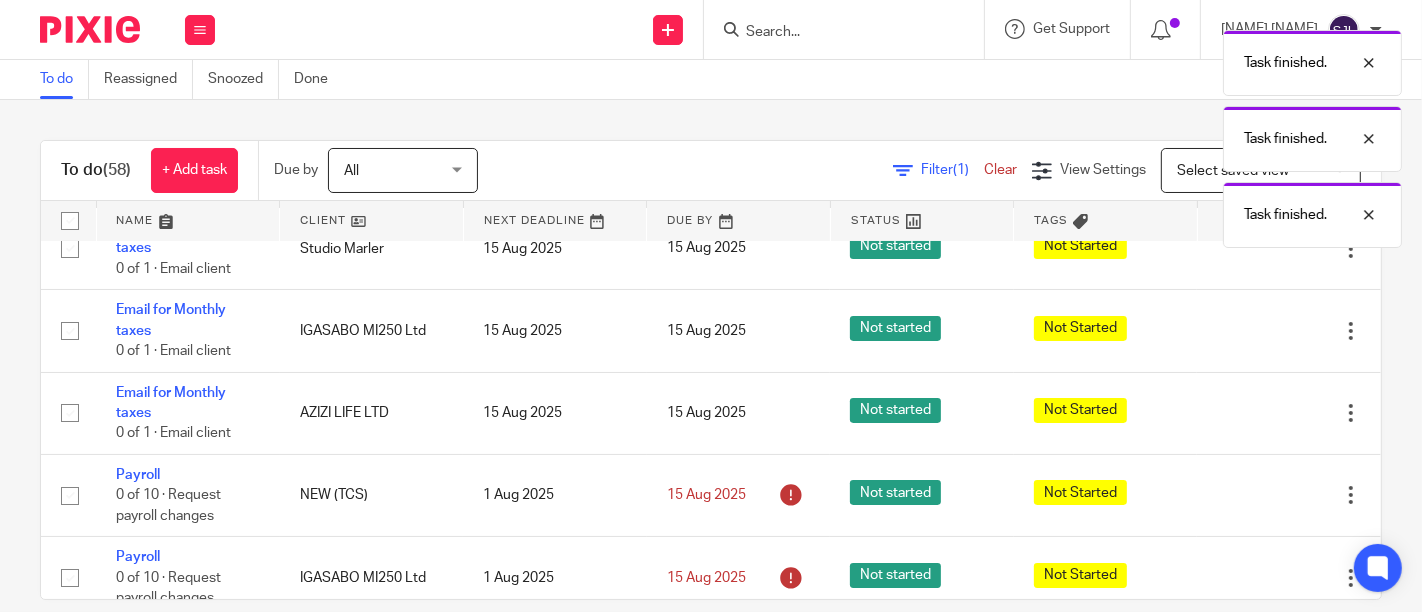 scroll, scrollTop: 0, scrollLeft: 0, axis: both 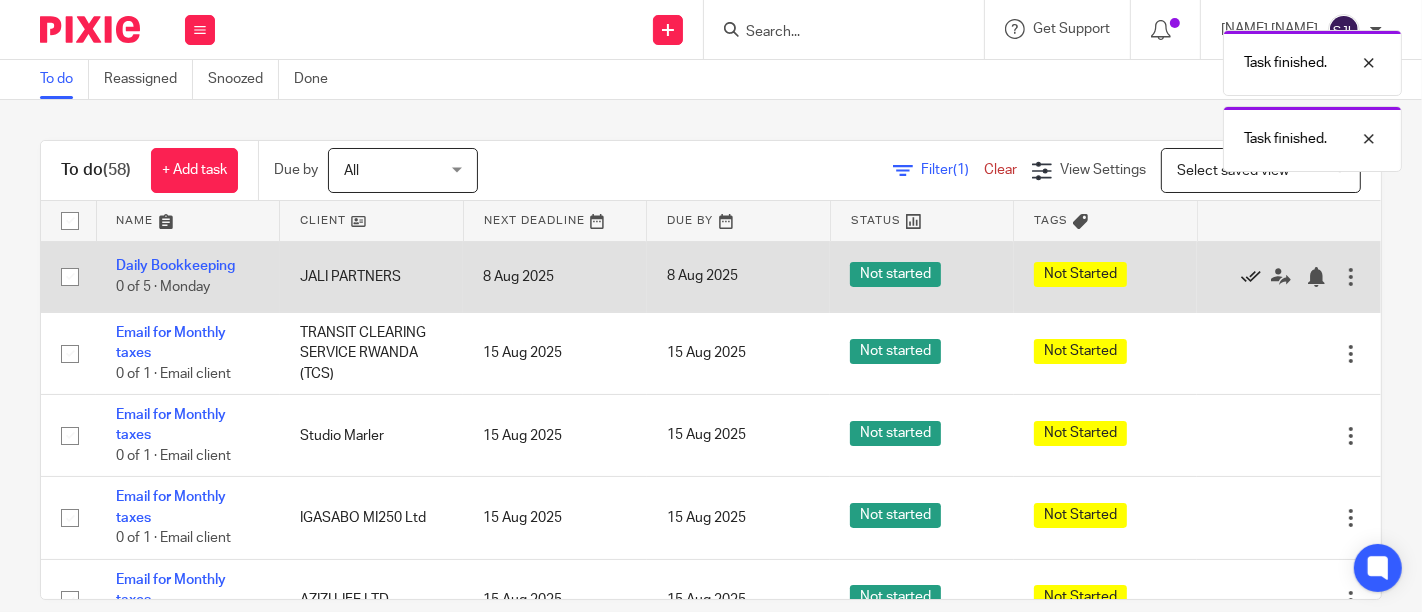 click at bounding box center (1251, 277) 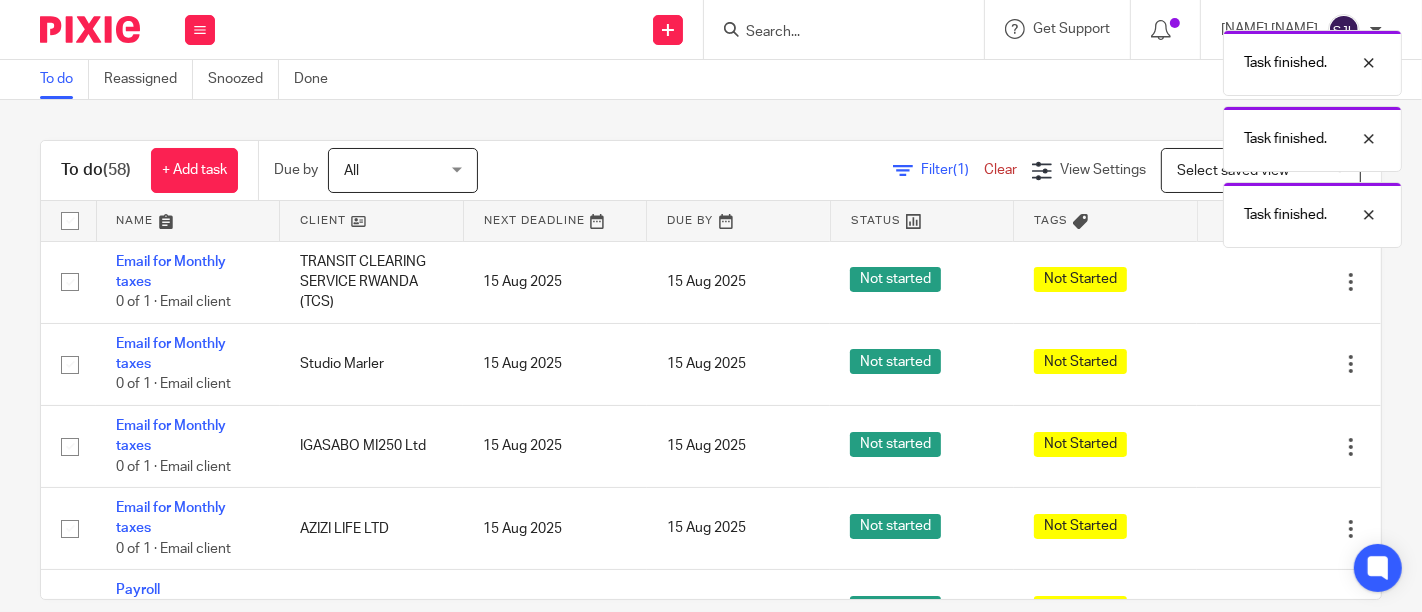 click at bounding box center [1251, 282] 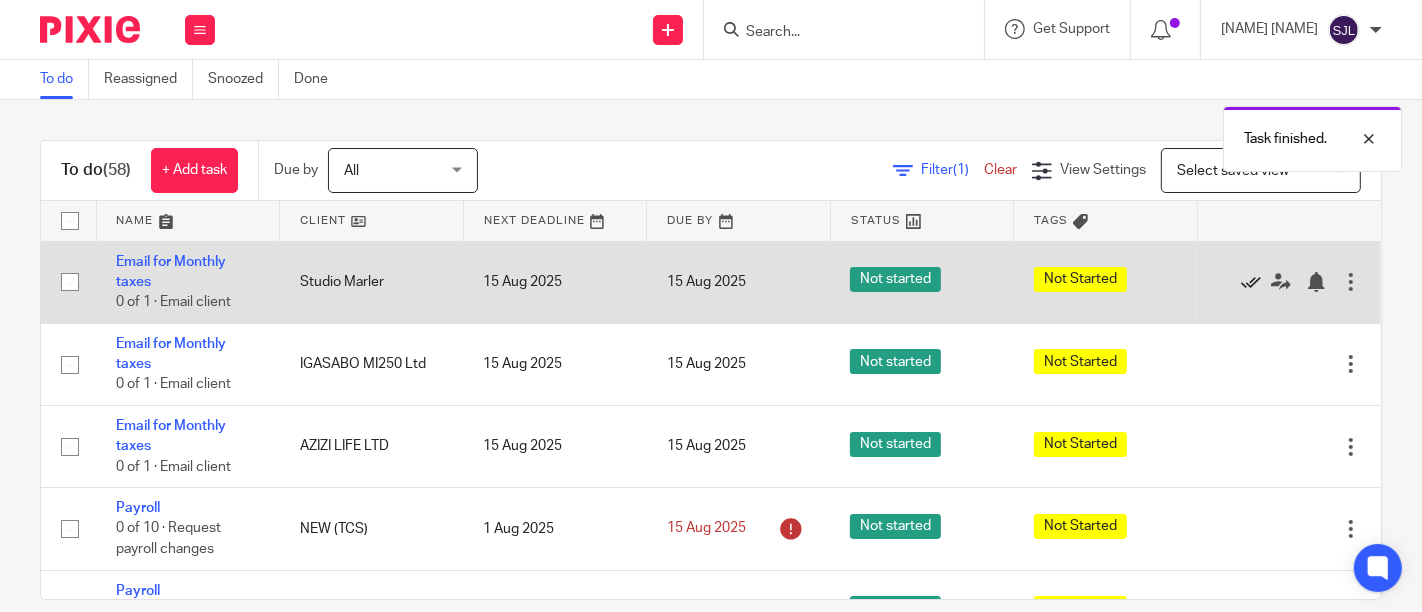click at bounding box center [1251, 282] 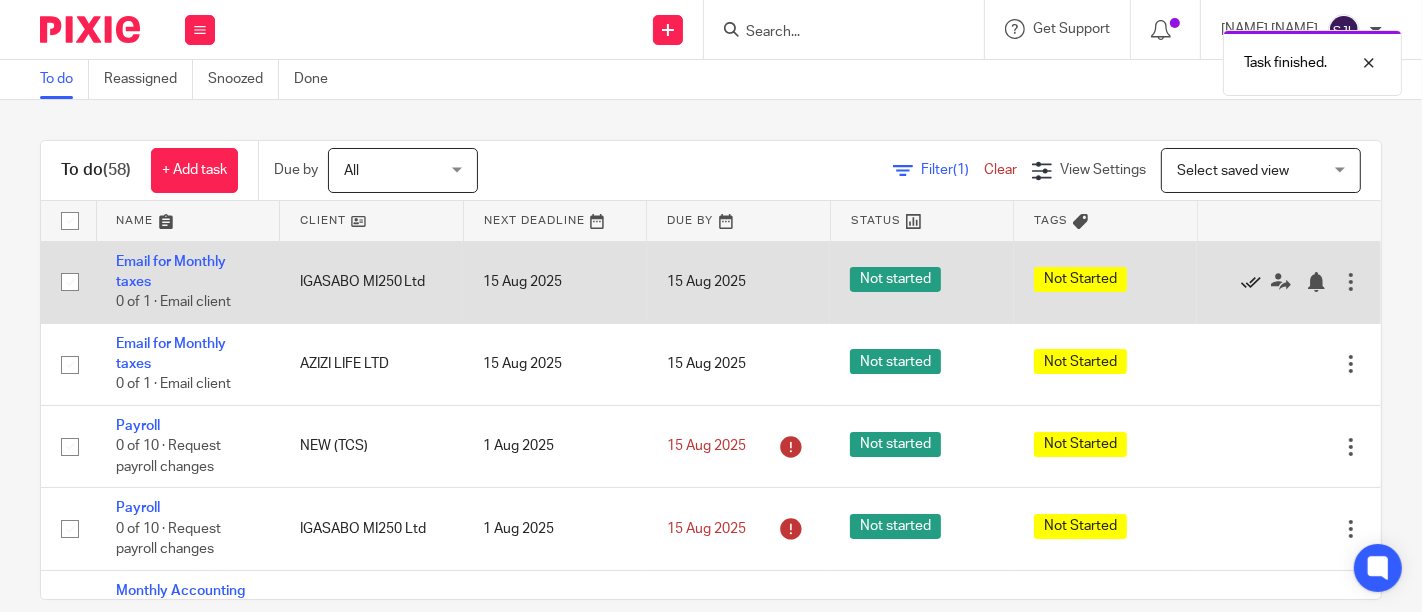 click at bounding box center [1251, 282] 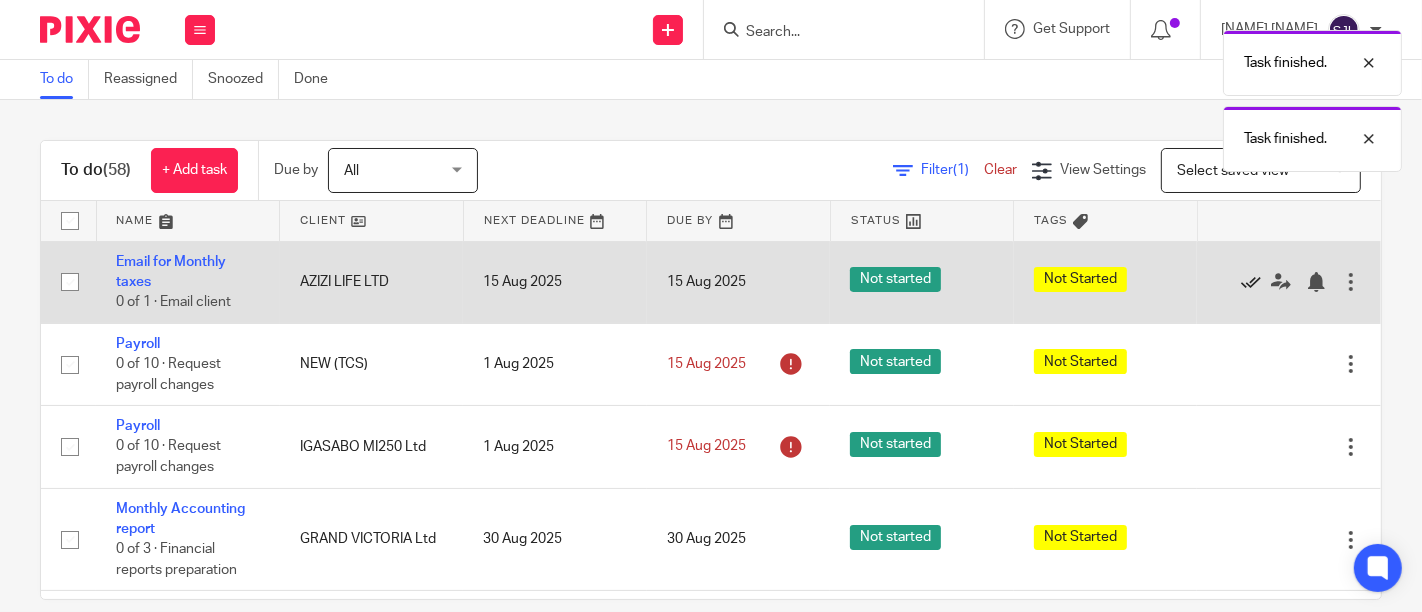 click at bounding box center (1251, 282) 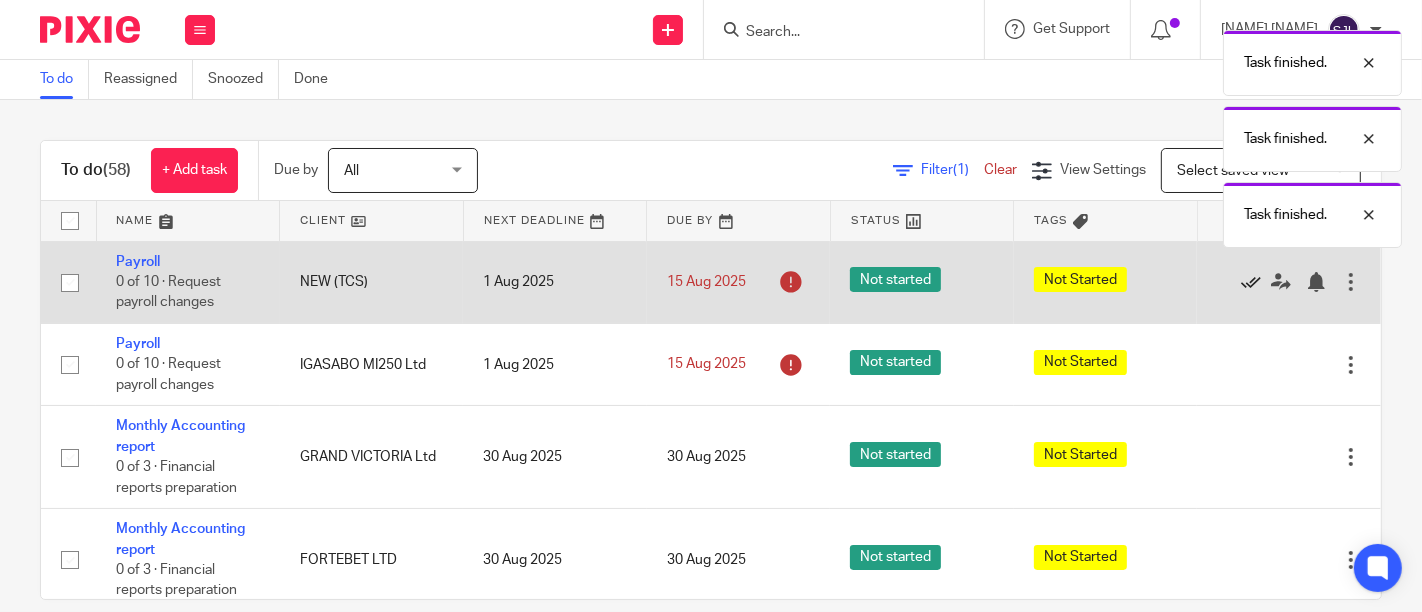 click at bounding box center [1251, 282] 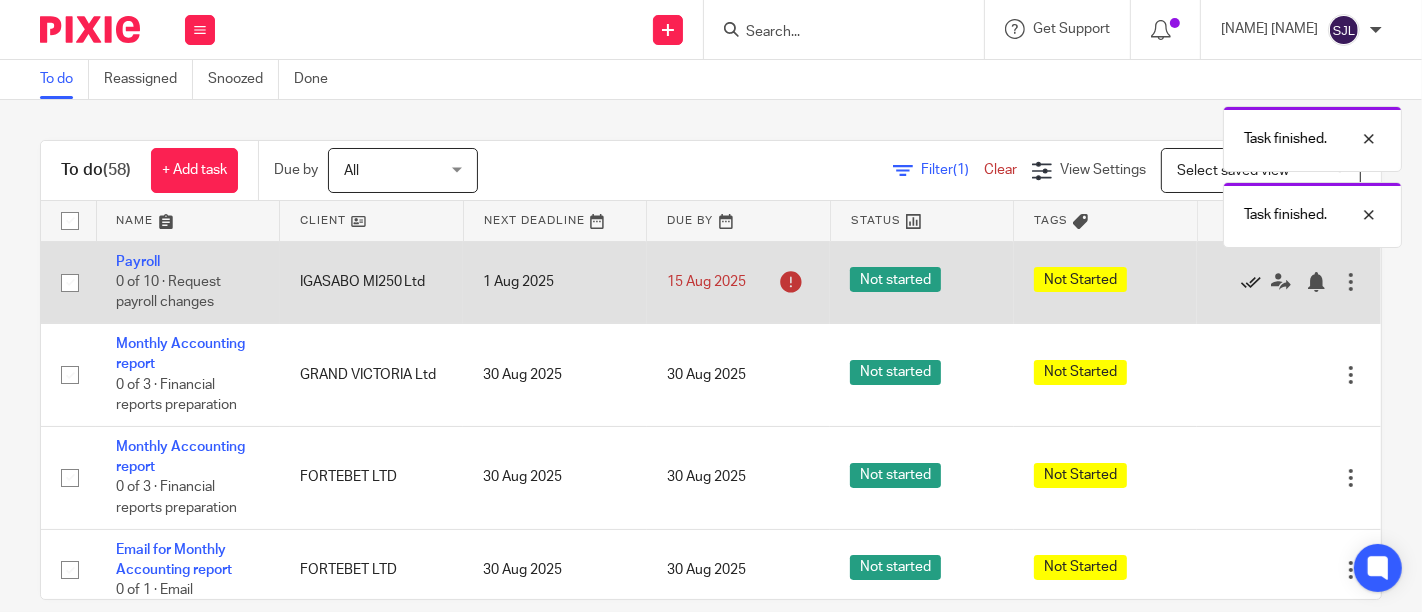 click at bounding box center [1251, 282] 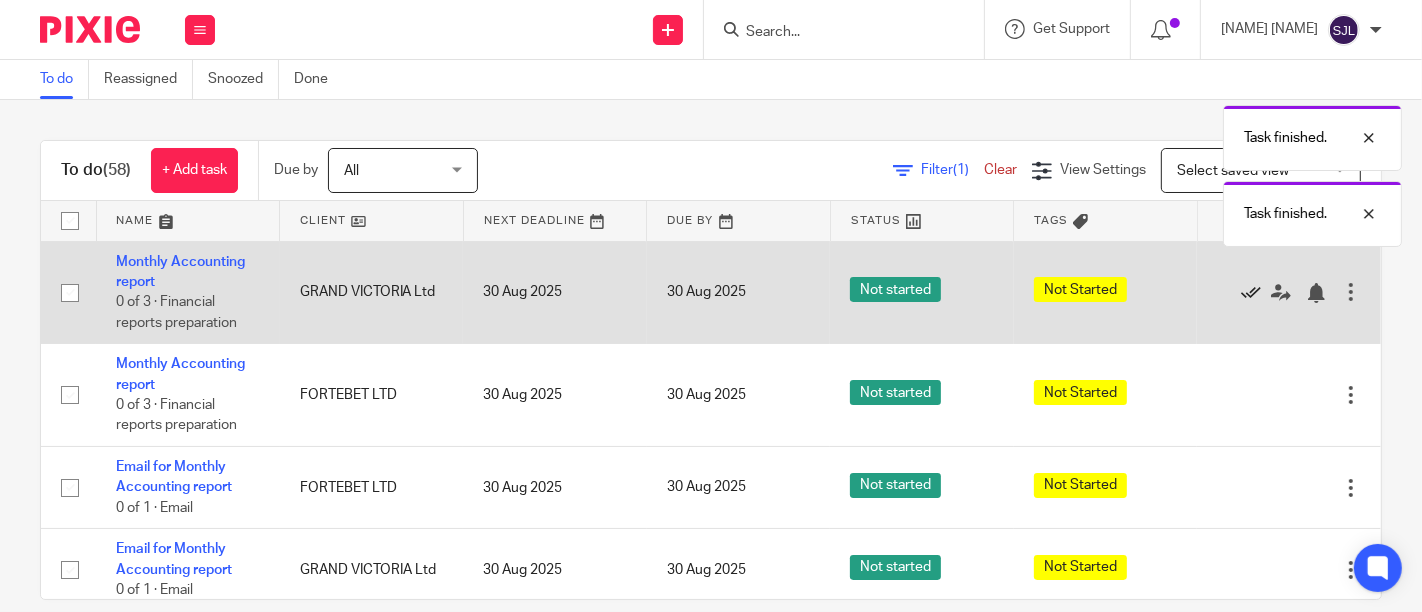 click at bounding box center (1251, 293) 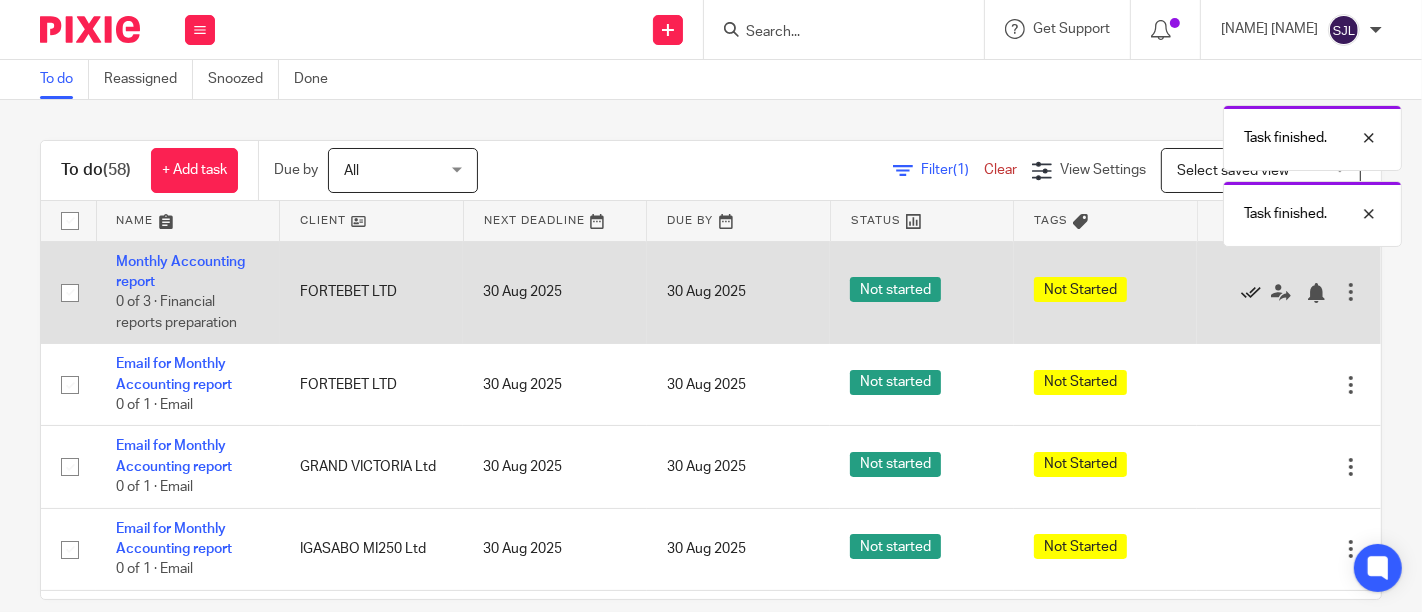 click at bounding box center (1251, 293) 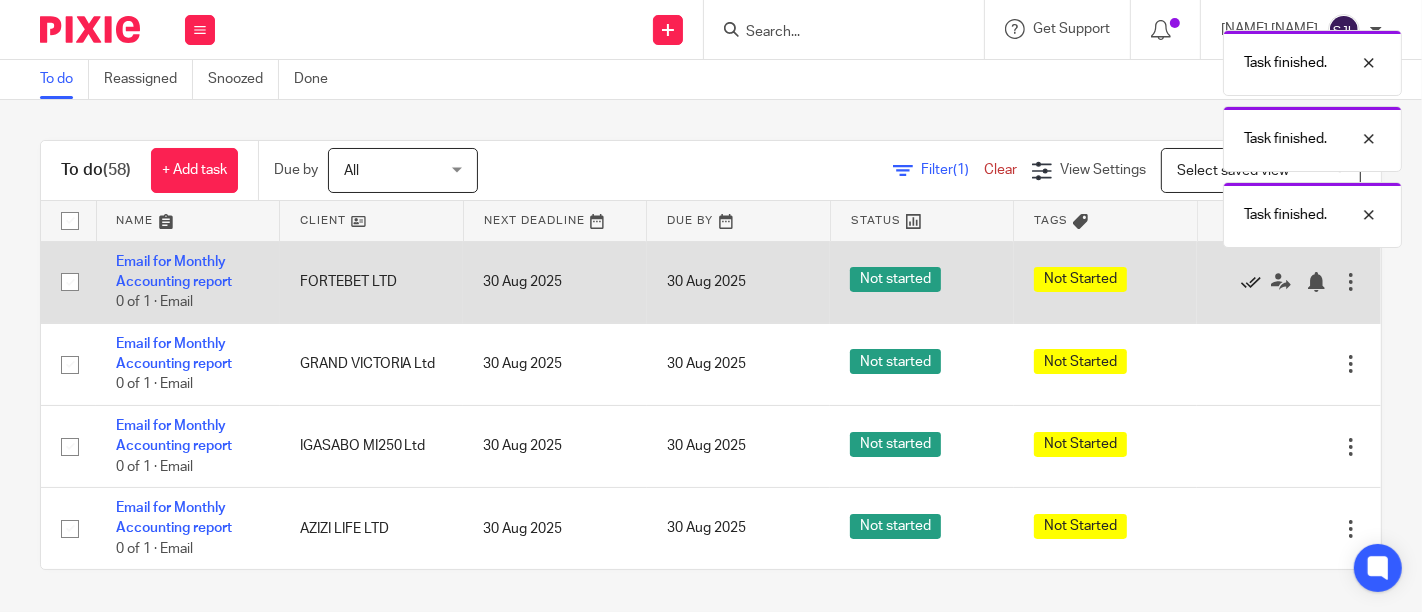 click at bounding box center [1251, 282] 